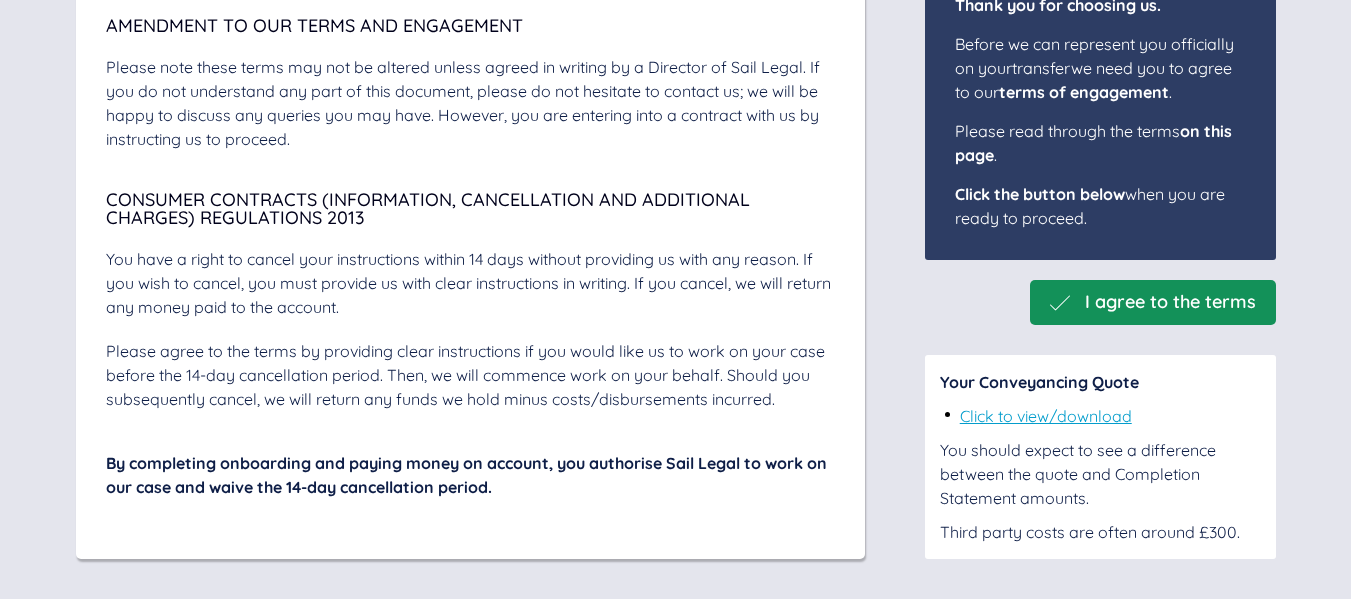 scroll, scrollTop: 7148, scrollLeft: 0, axis: vertical 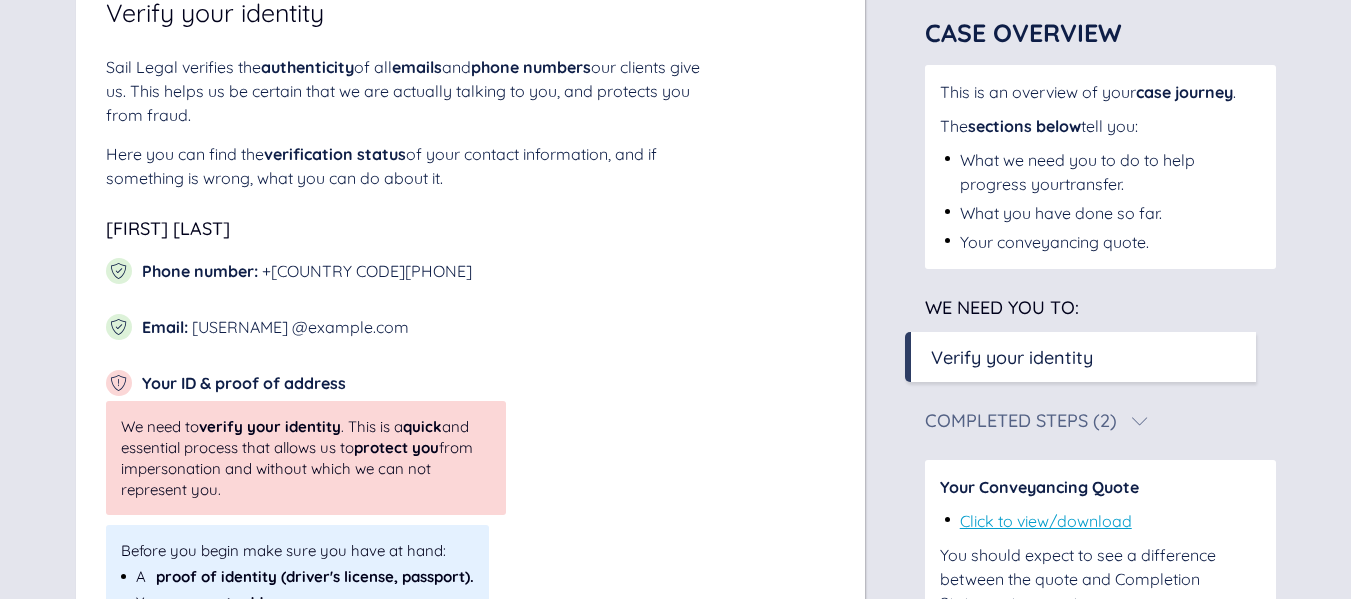 click on "Email : [EMAIL]" at bounding box center (307, 271) 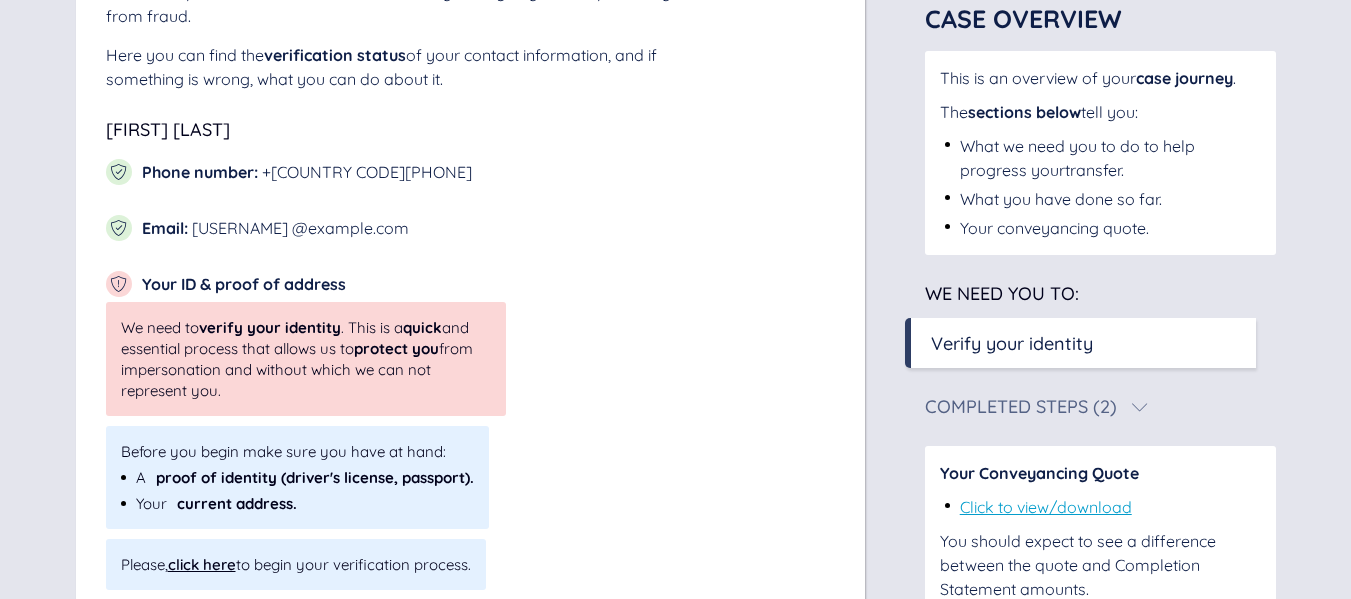 scroll, scrollTop: 300, scrollLeft: 0, axis: vertical 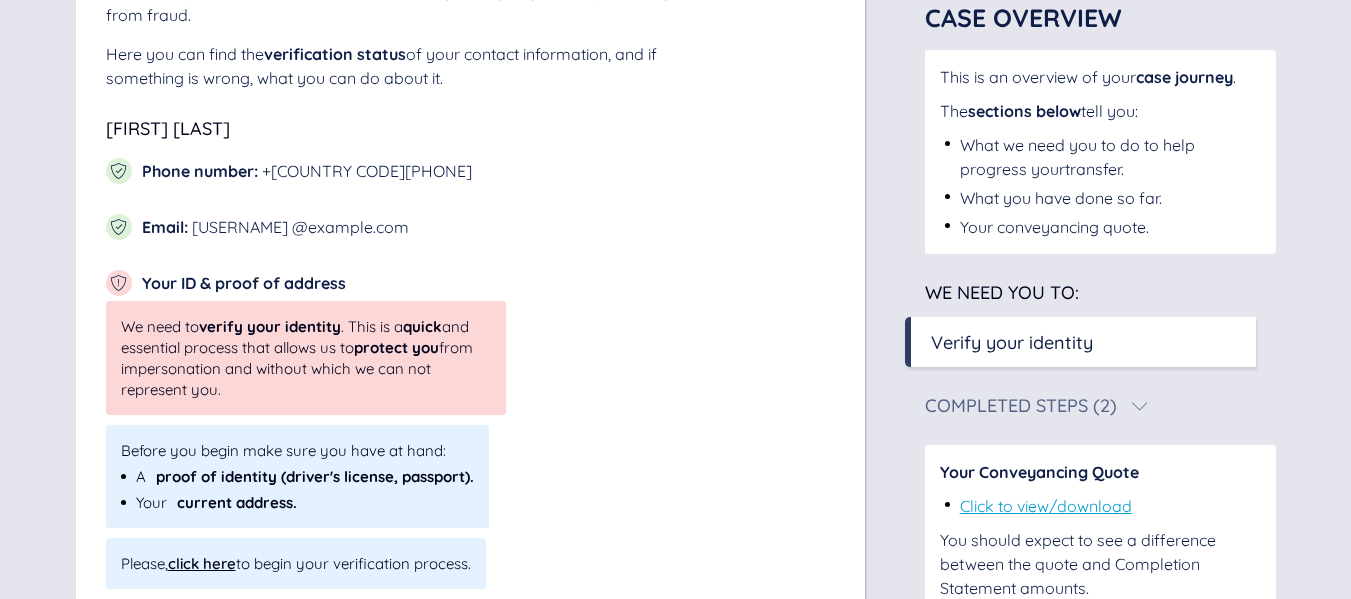 drag, startPoint x: 217, startPoint y: 230, endPoint x: 400, endPoint y: 240, distance: 183.27303 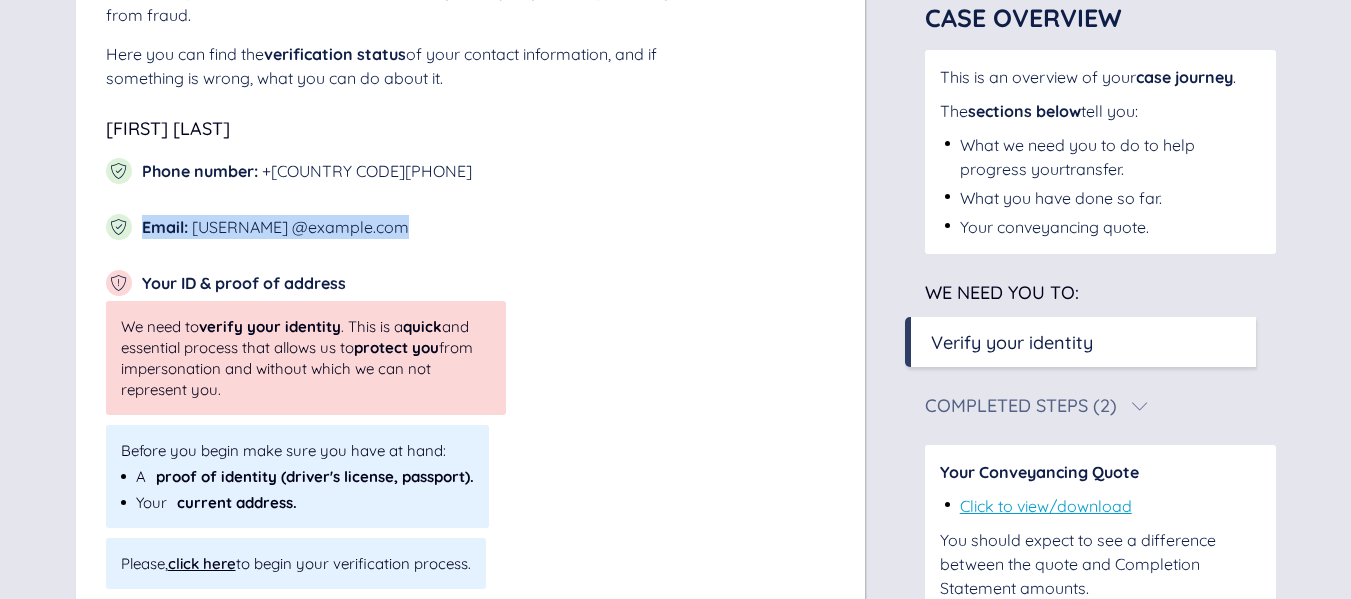 click on "Email : [EMAIL]" at bounding box center (307, 171) 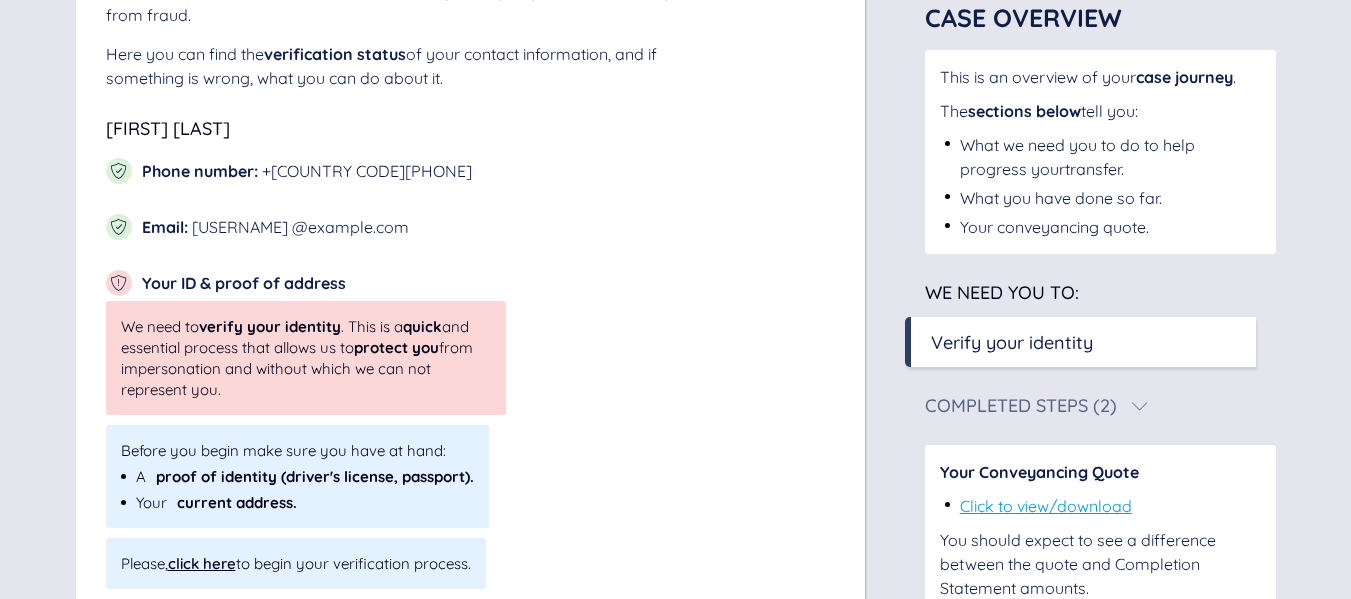 click on "WING CHI CHU, [DD]/[MM]/[YYYY] Phone number : [PHONE] Email : [EMAIL] Your ID & proof of address We need to verify your identity . This is a quick and essential process that allows us to protect you from impersonation and without which we can not represent you. Before you begin make sure you have at hand: A proof of identity (driver's license, passport). Your current address. Please, click here to begin your verification process. Identity verification What is your full legal name and date of birth as it is written on your ID? First name Middle name(s) Last name First name Middle name(s) Last name Date of birth (day, month, year) / / Save Date of birth (day, month, year) / / Save" at bounding box center (406, 22) 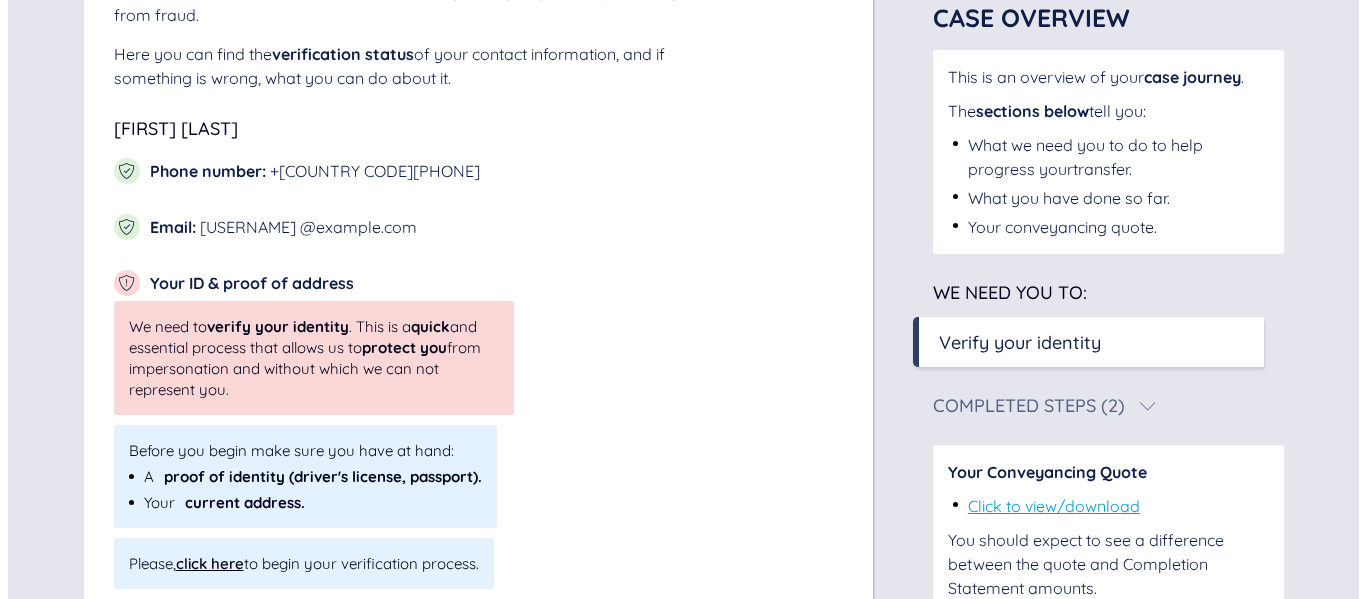 scroll, scrollTop: 390, scrollLeft: 0, axis: vertical 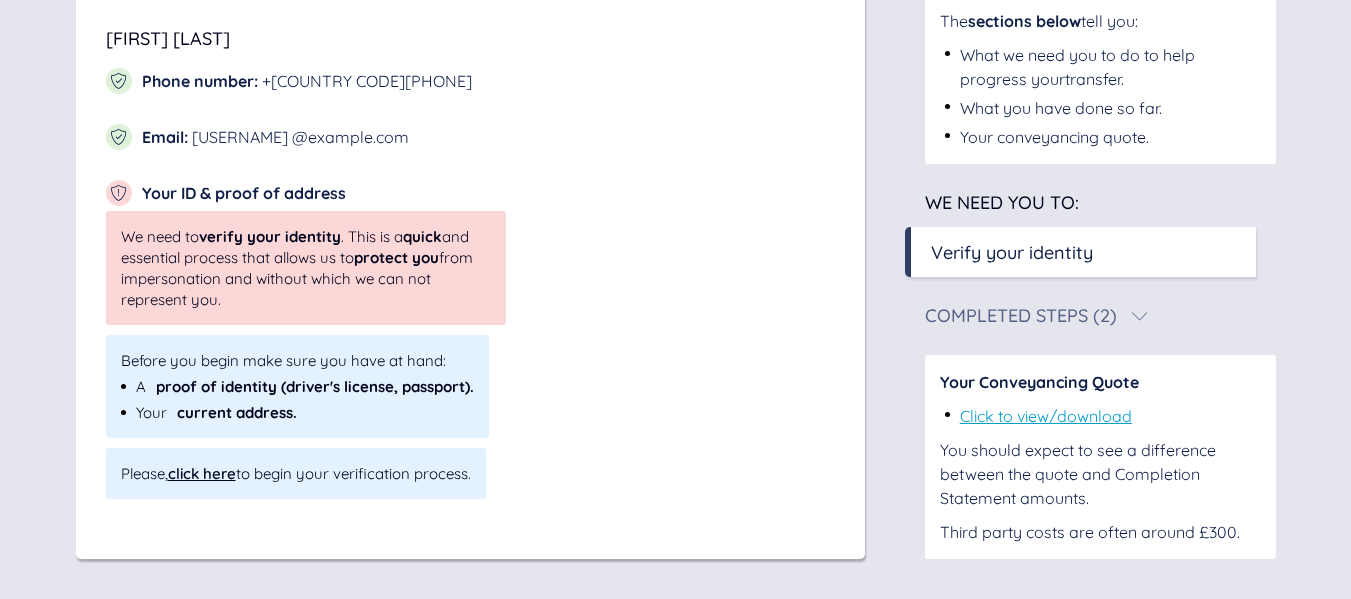 click on "click here" at bounding box center (202, 473) 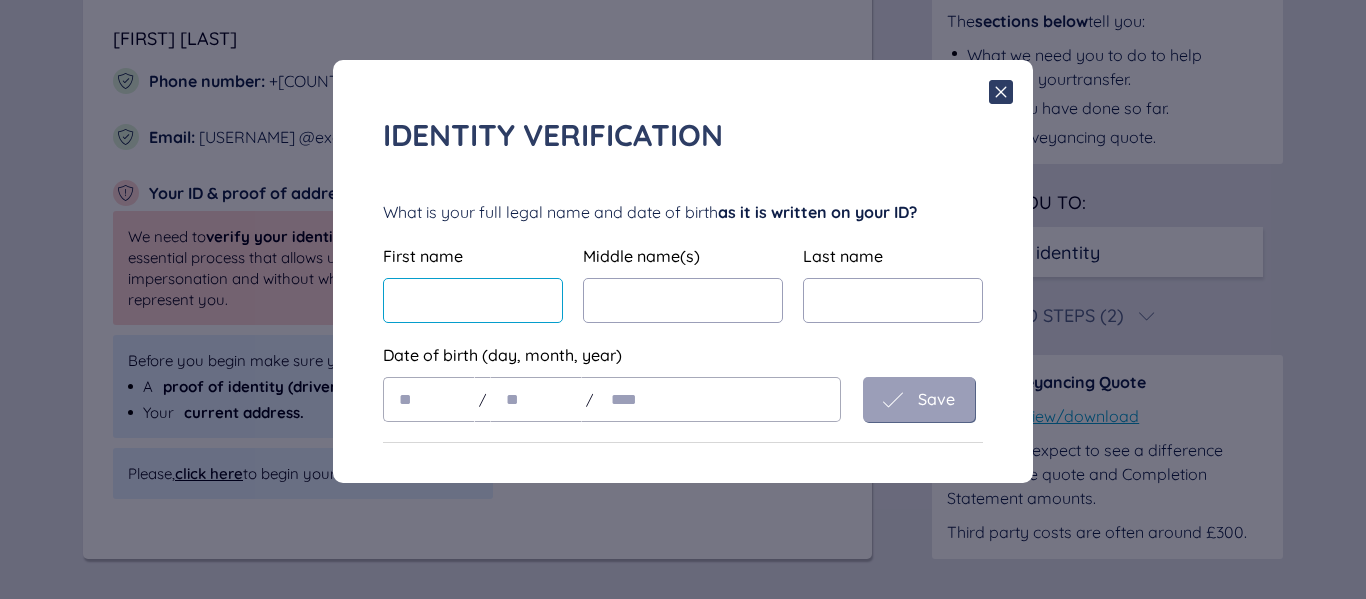 click at bounding box center (473, 300) 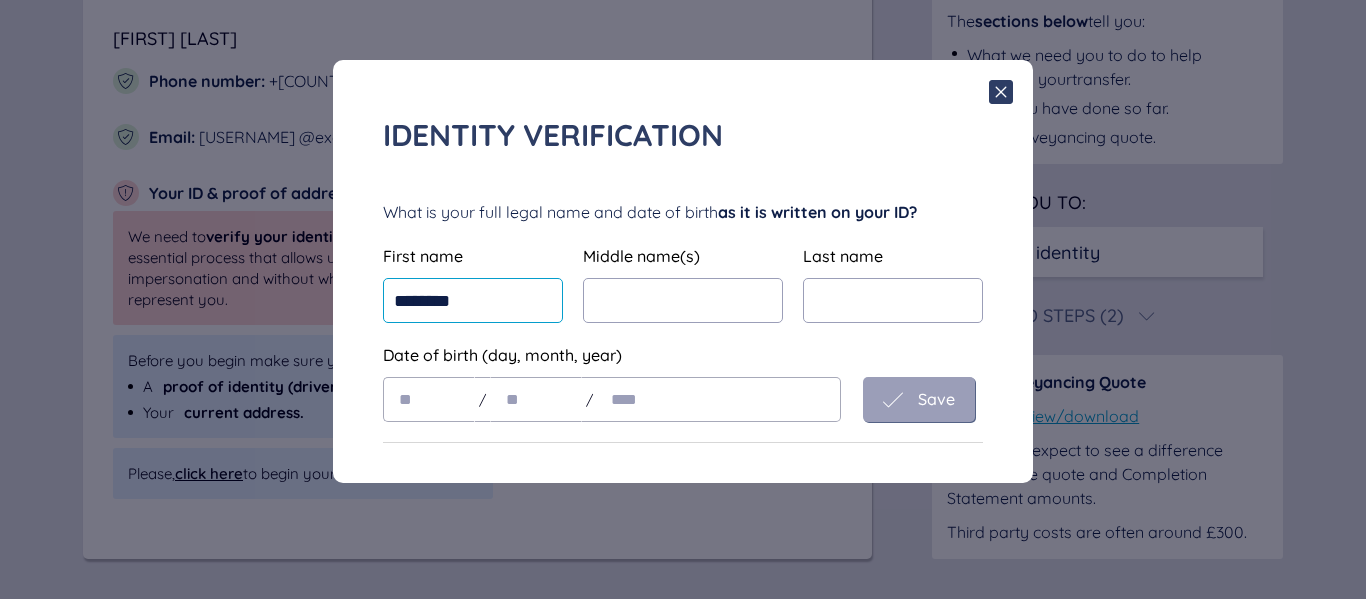 type on "********" 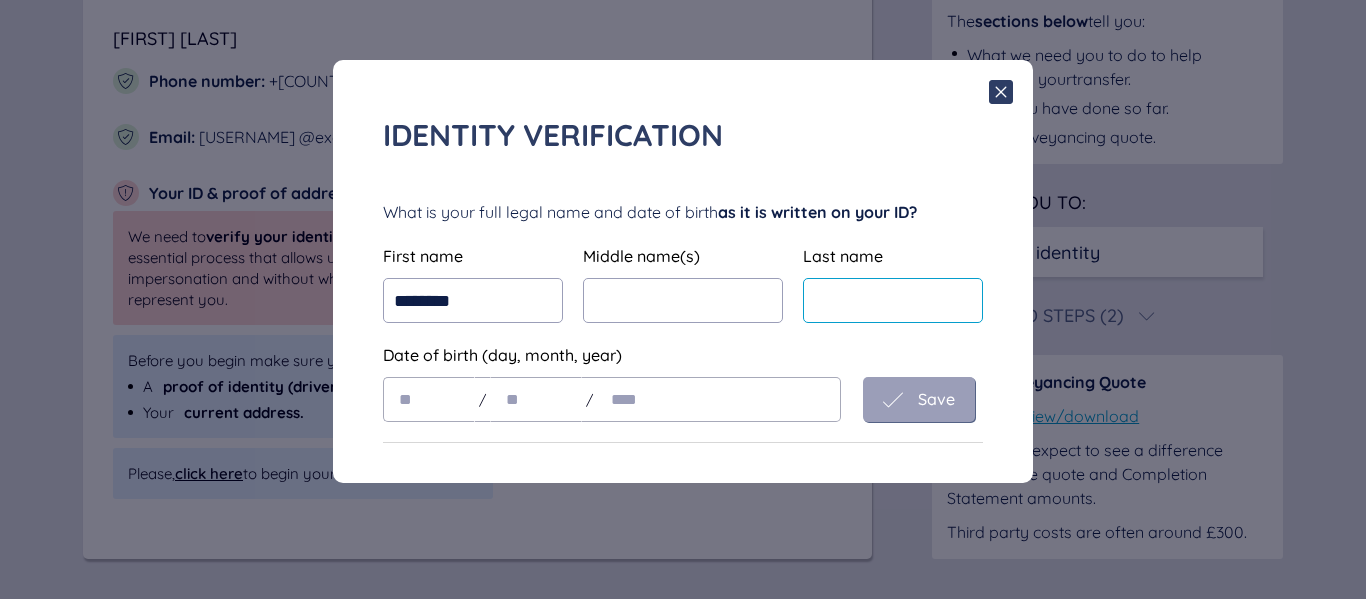 click at bounding box center (473, 300) 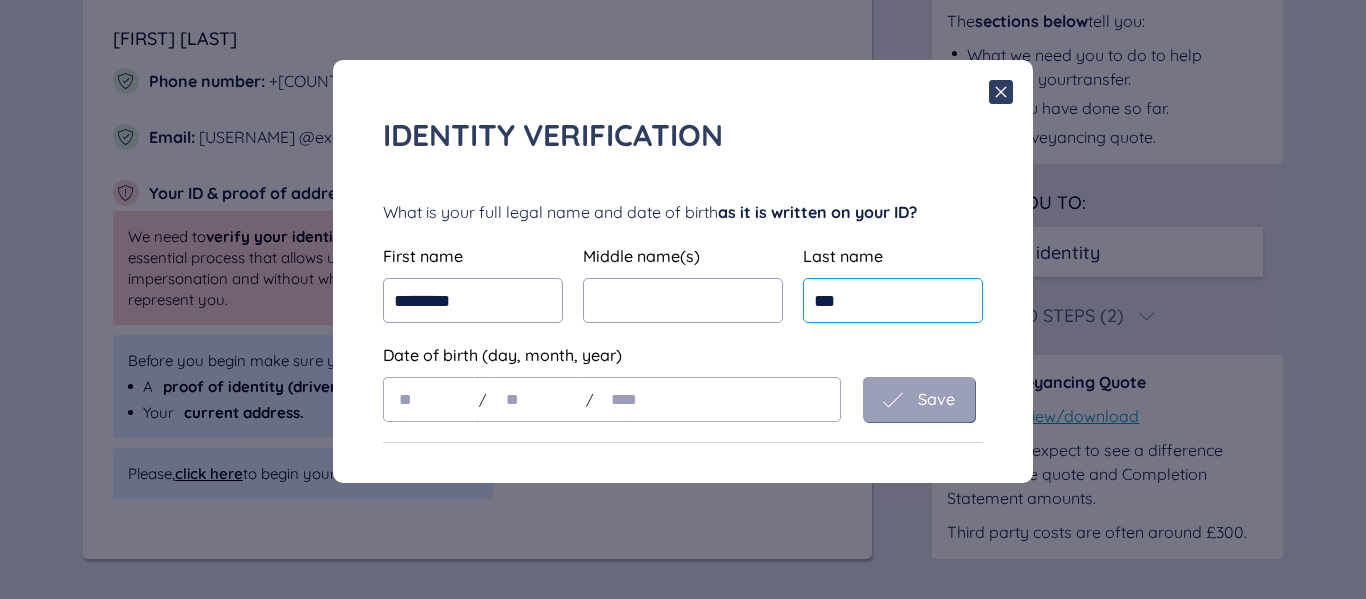 type on "***" 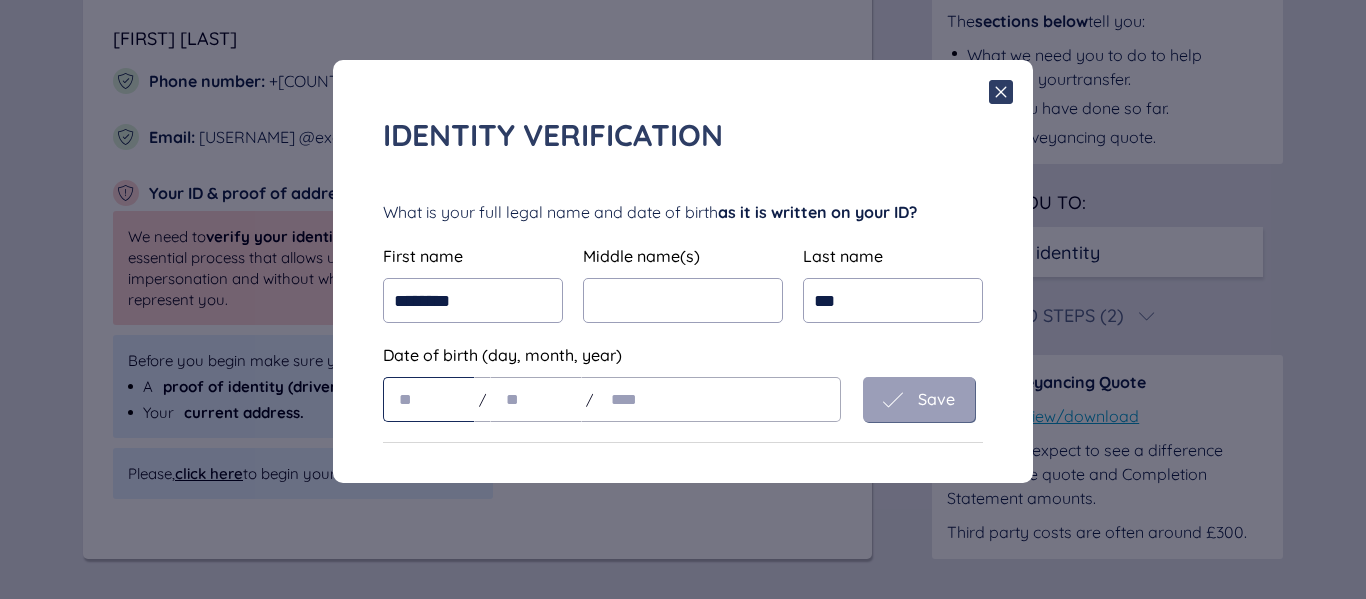 click at bounding box center [429, 399] 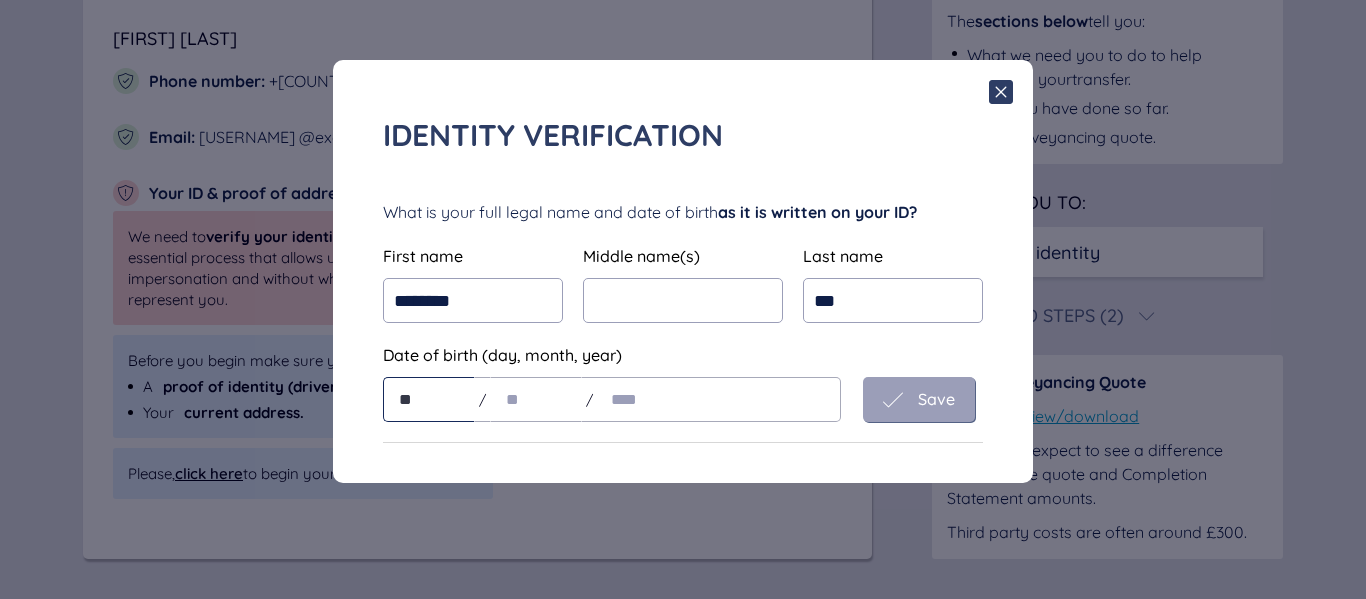 type on "**" 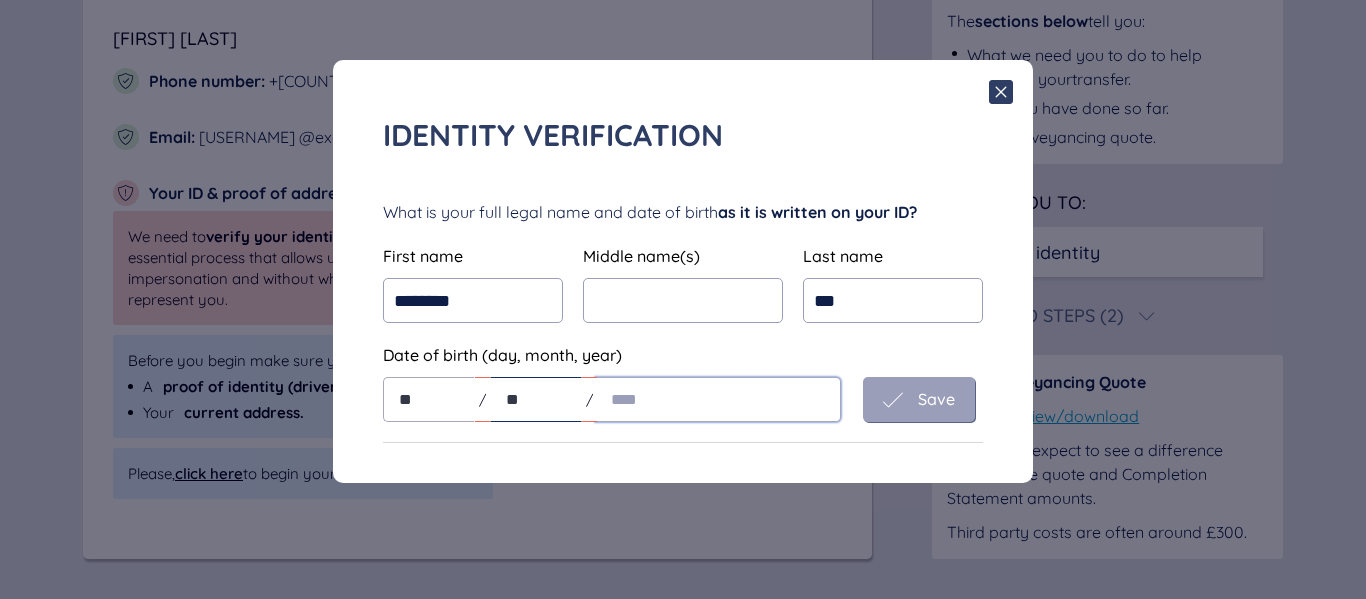 type on "**" 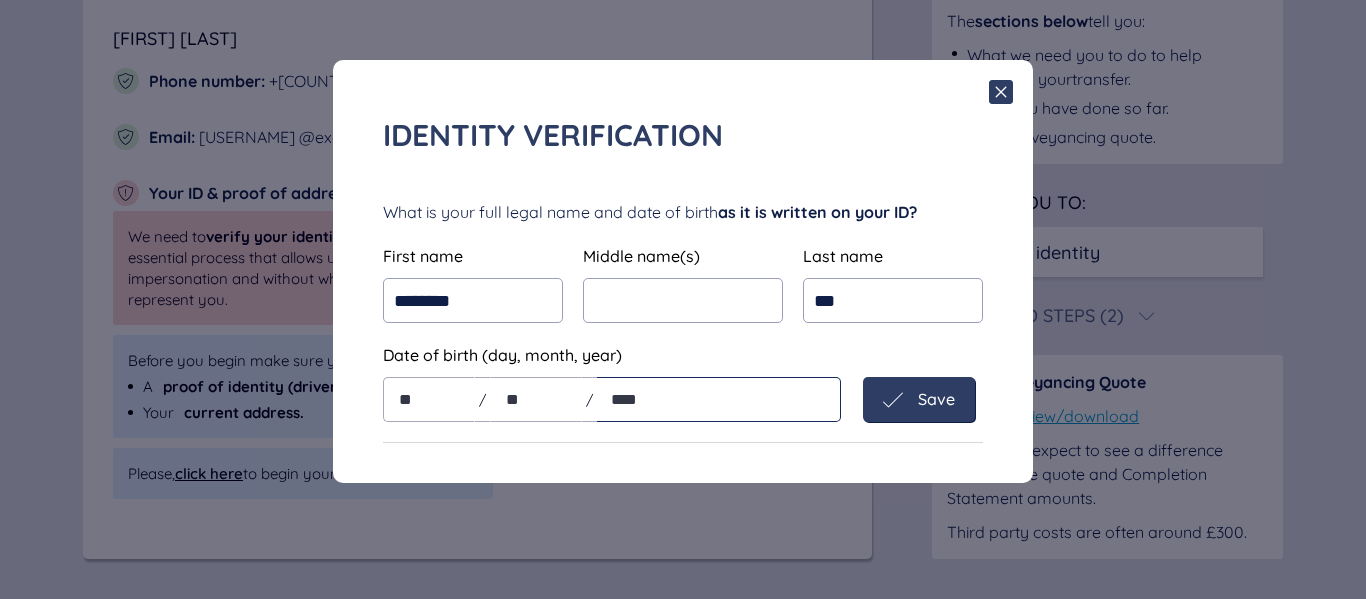 type on "****" 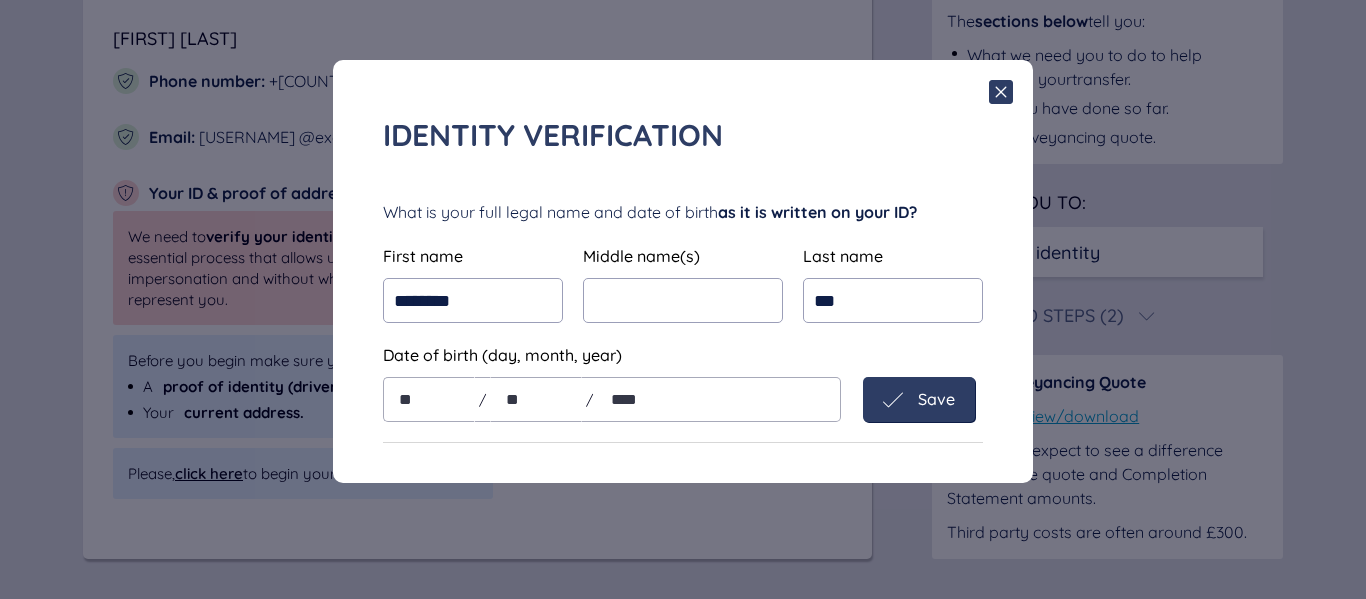 click on "Save" at bounding box center [936, 399] 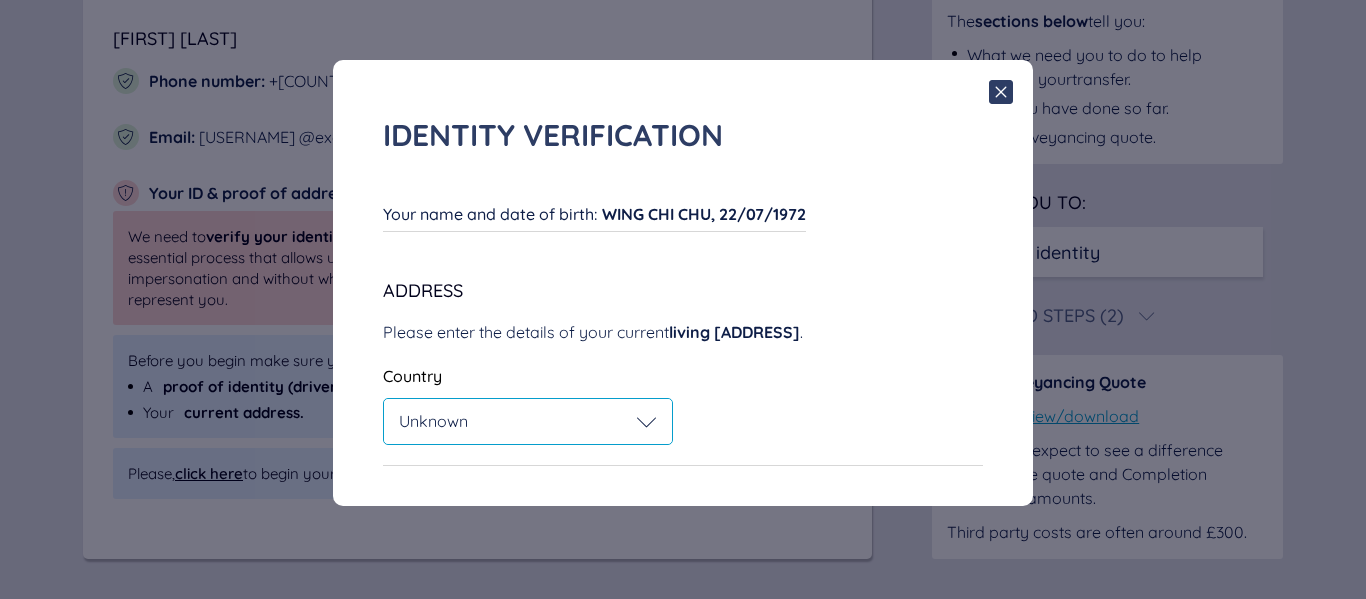 click at bounding box center (647, 422) 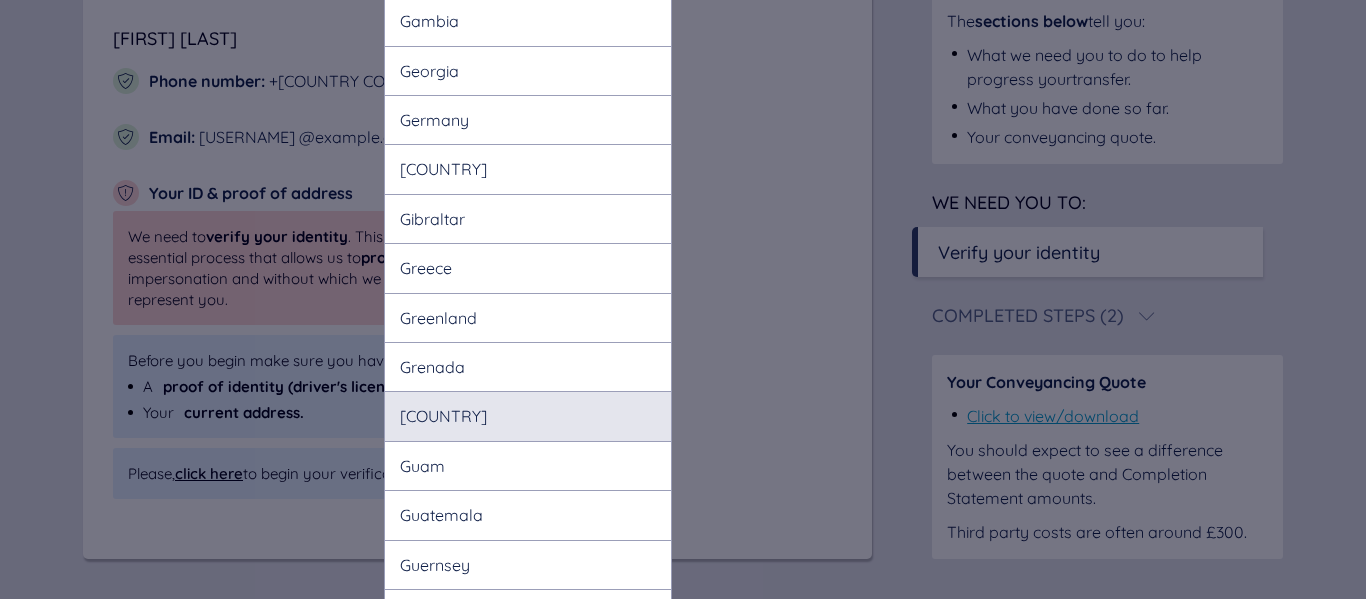 scroll, scrollTop: 4800, scrollLeft: 0, axis: vertical 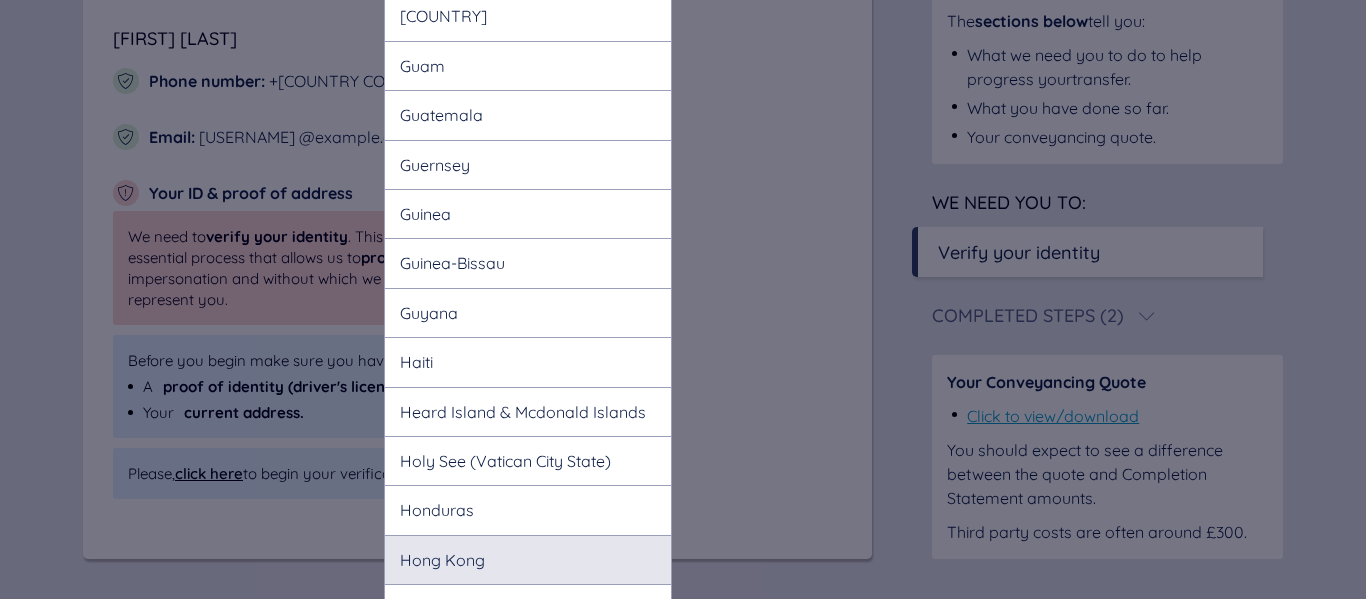 click on "Hong Kong" at bounding box center [528, 559] 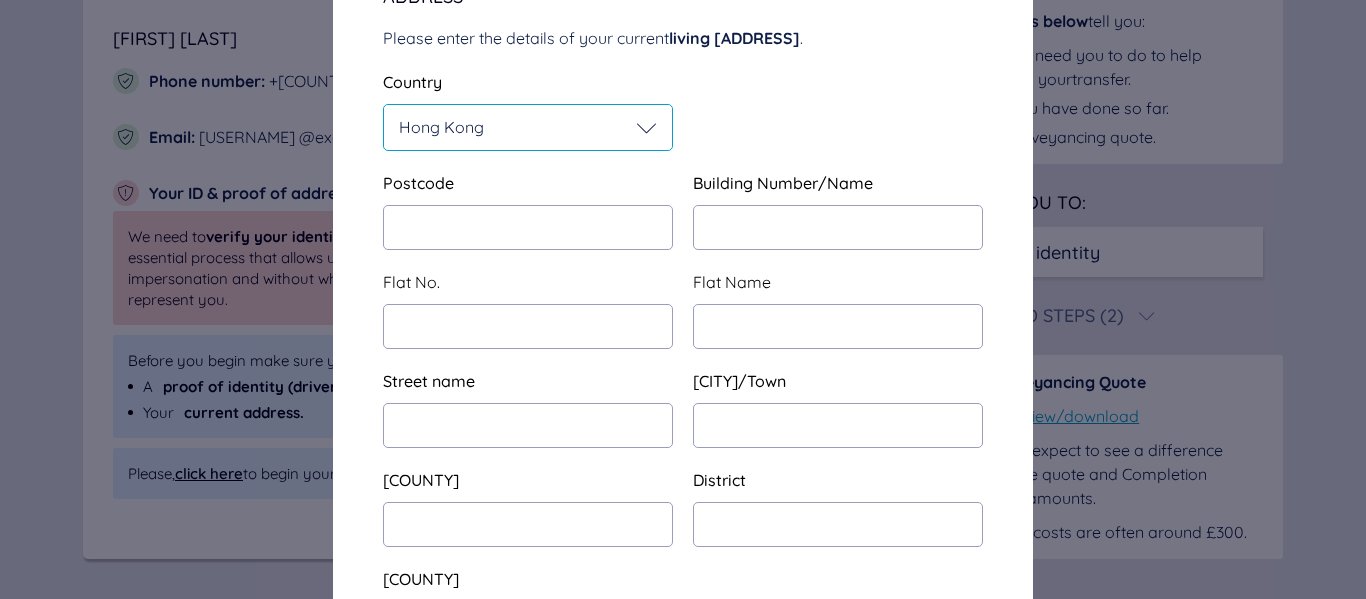 scroll, scrollTop: 212, scrollLeft: 0, axis: vertical 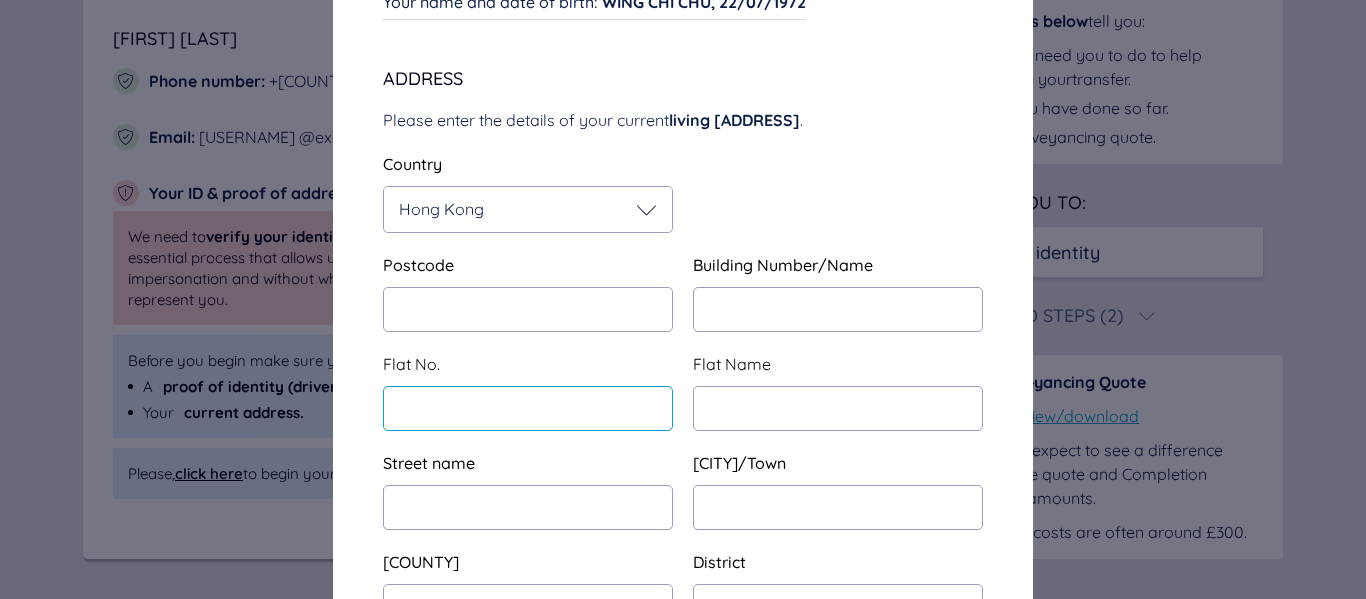 click at bounding box center [0, 0] 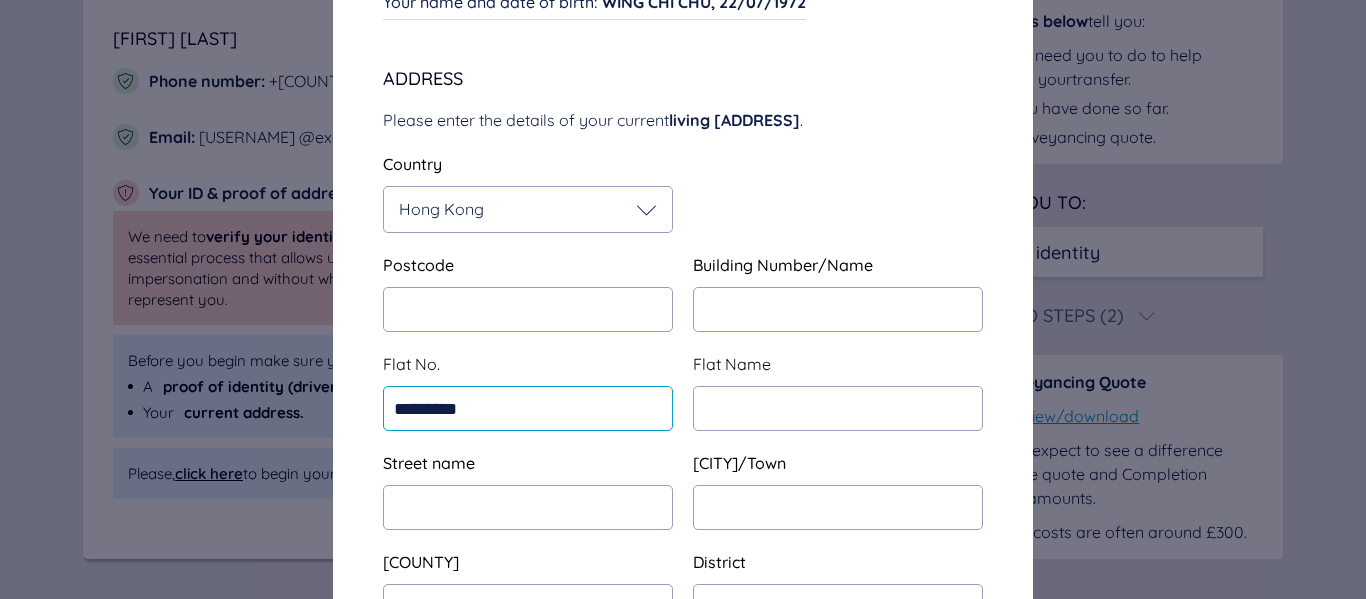 type on "*********" 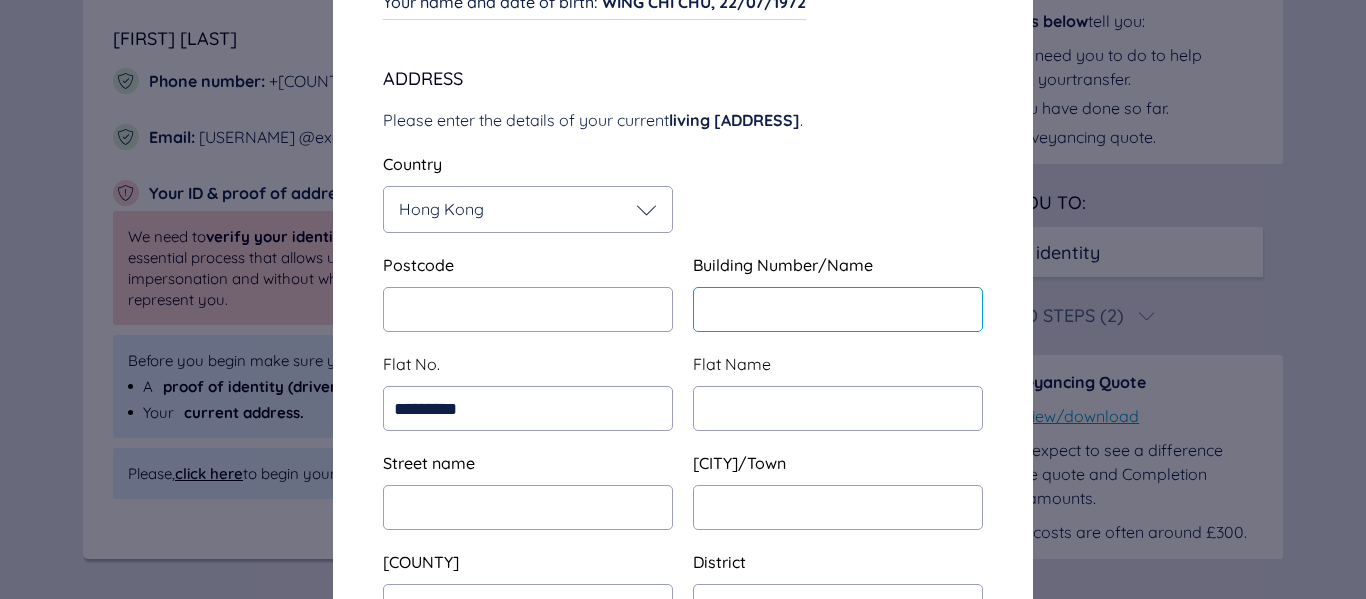 click at bounding box center (528, 309) 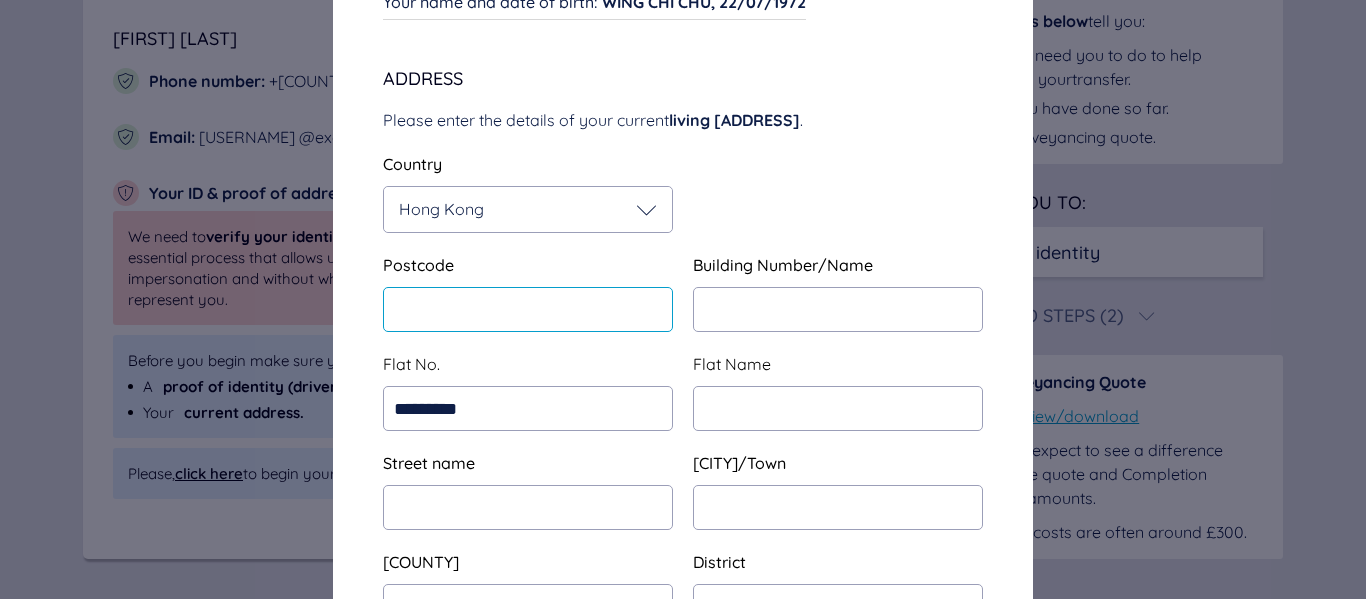 click at bounding box center [528, 309] 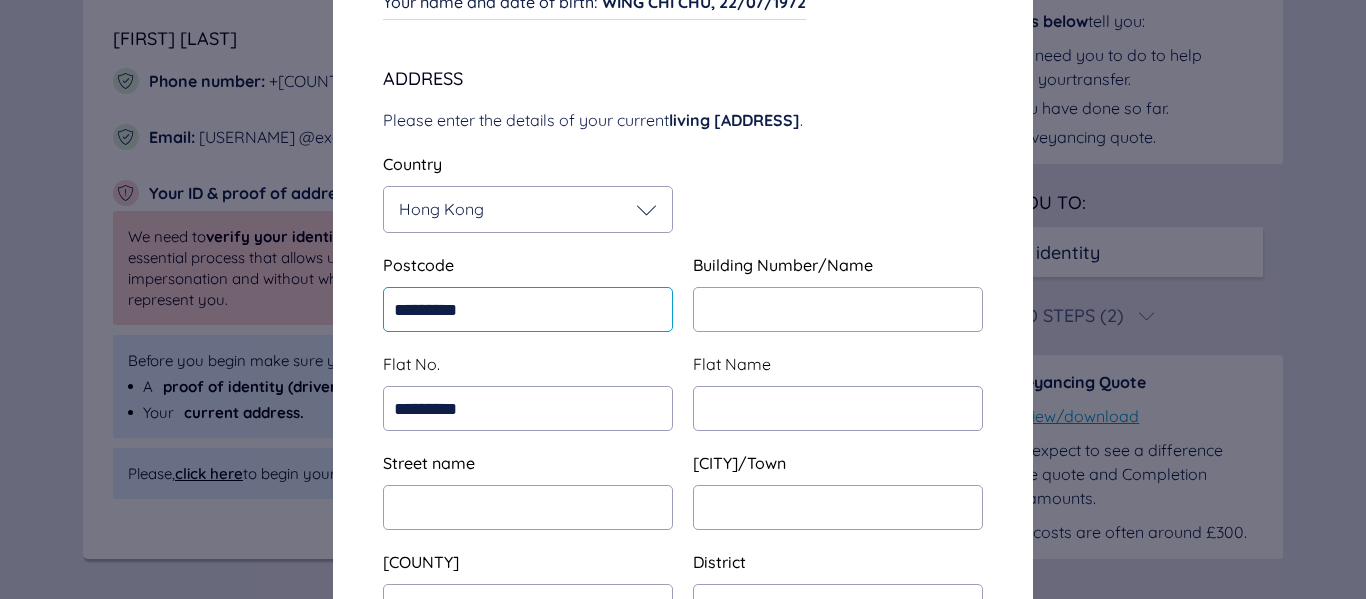 type on "*********" 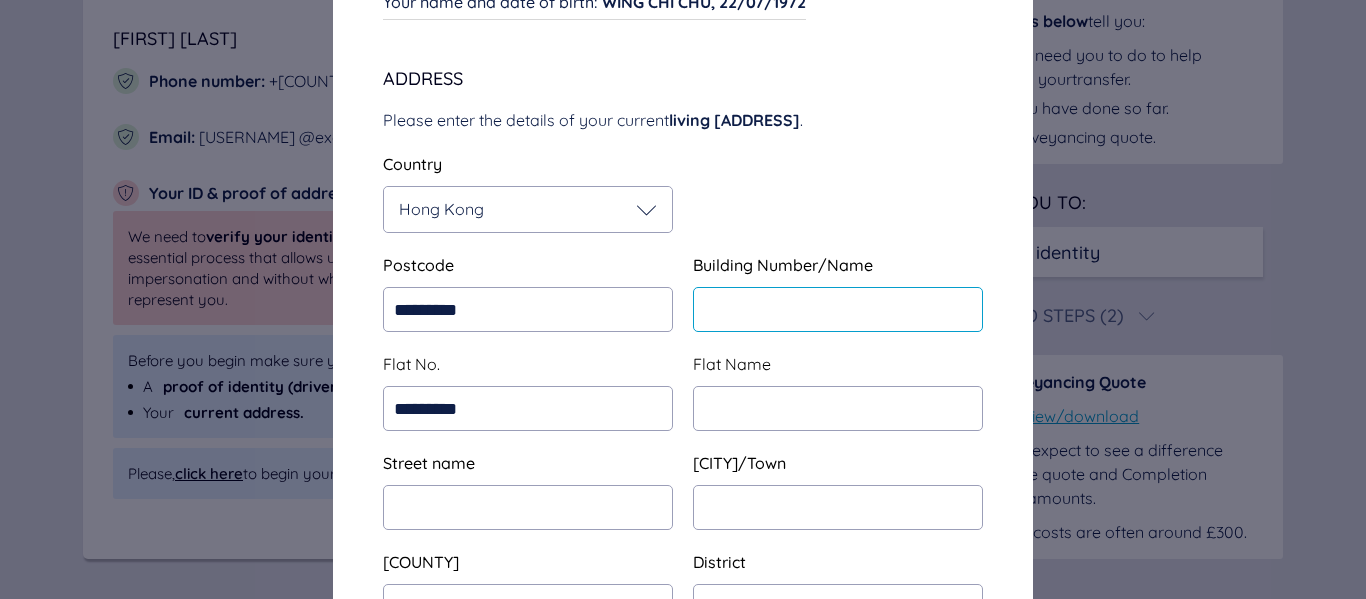 click at bounding box center (528, 309) 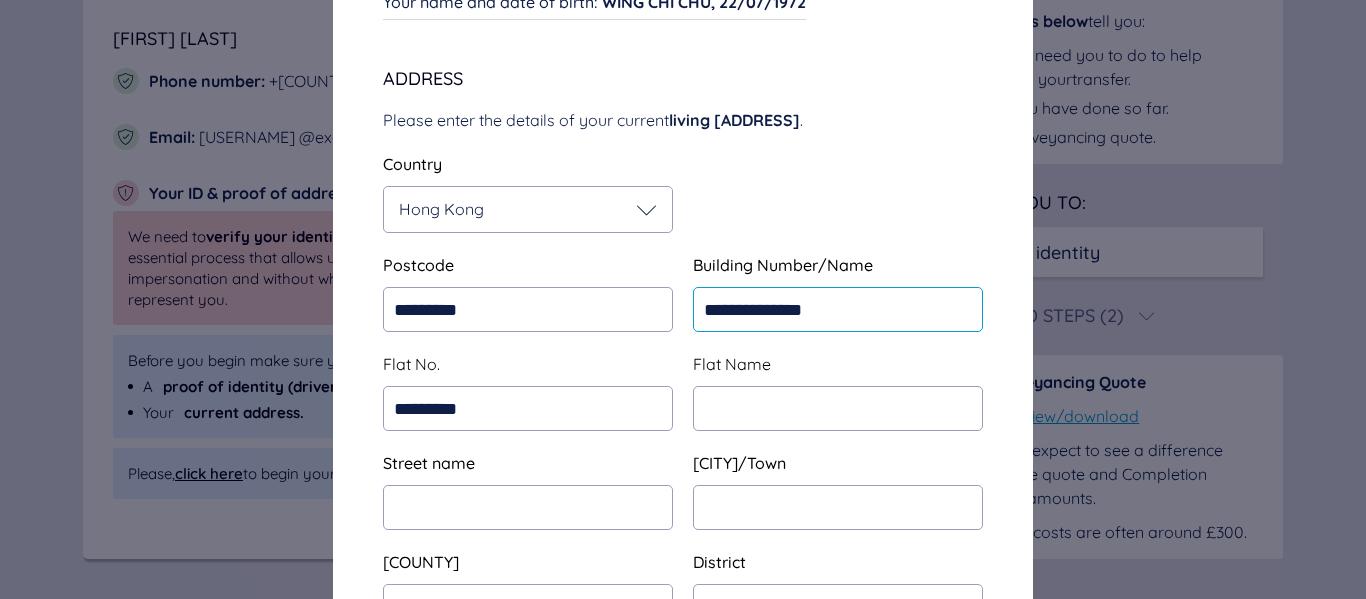 scroll, scrollTop: 312, scrollLeft: 0, axis: vertical 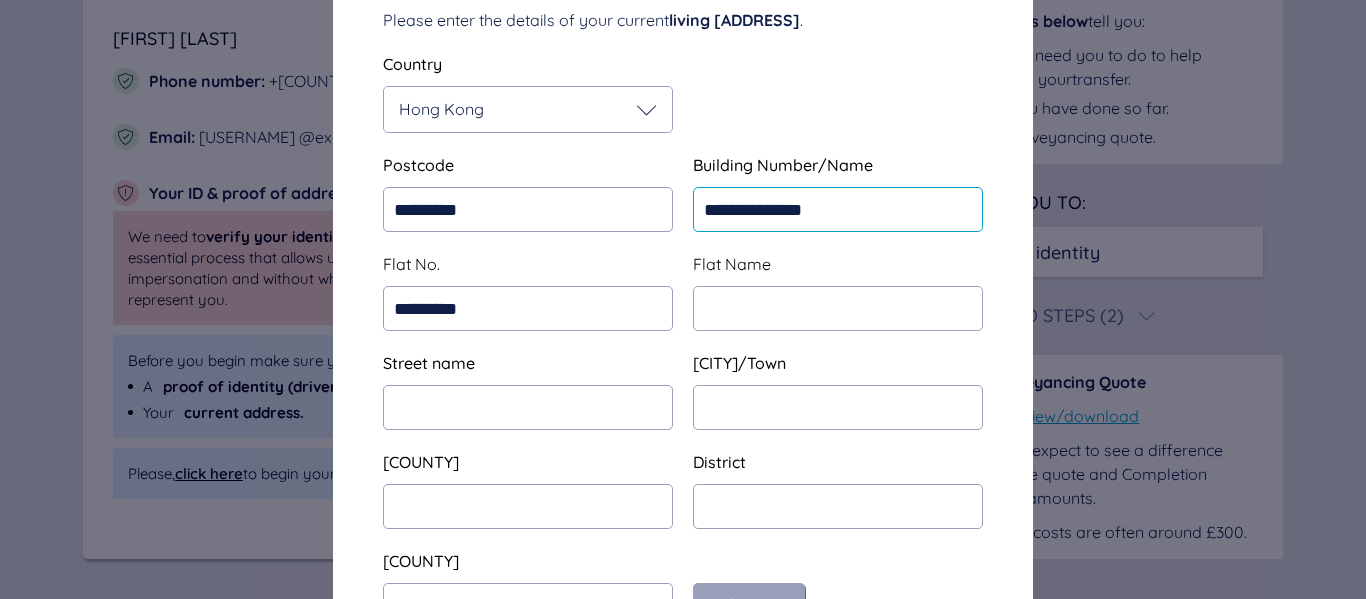 type on "********" 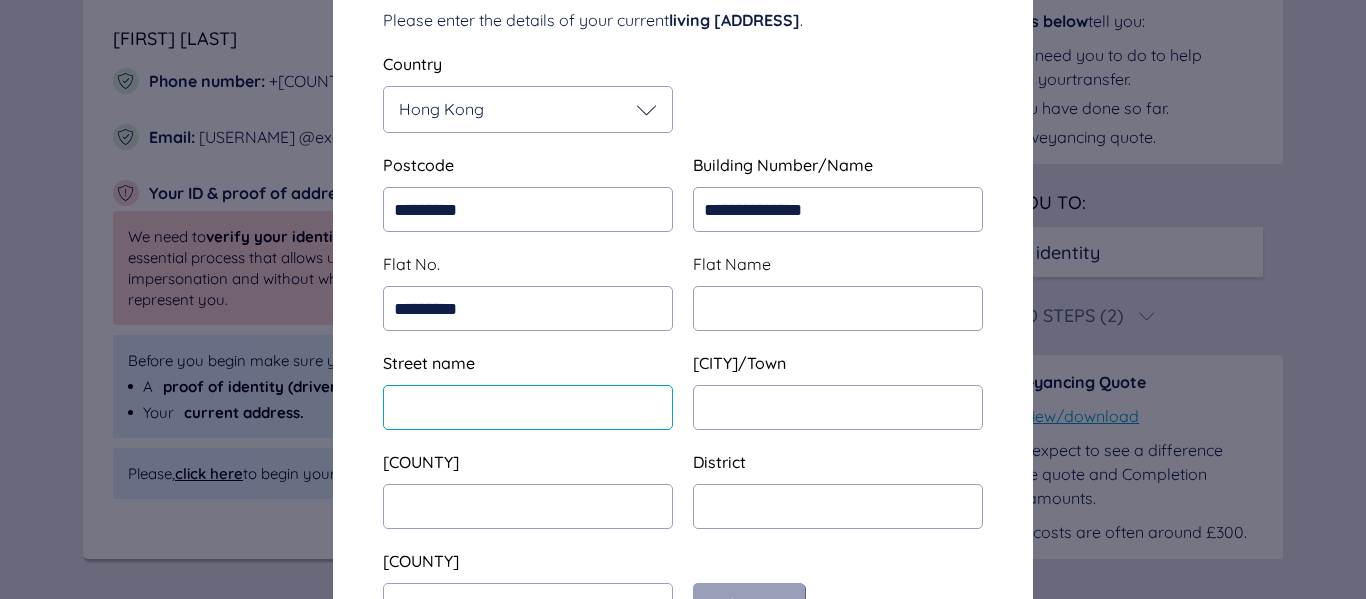 click at bounding box center [528, 209] 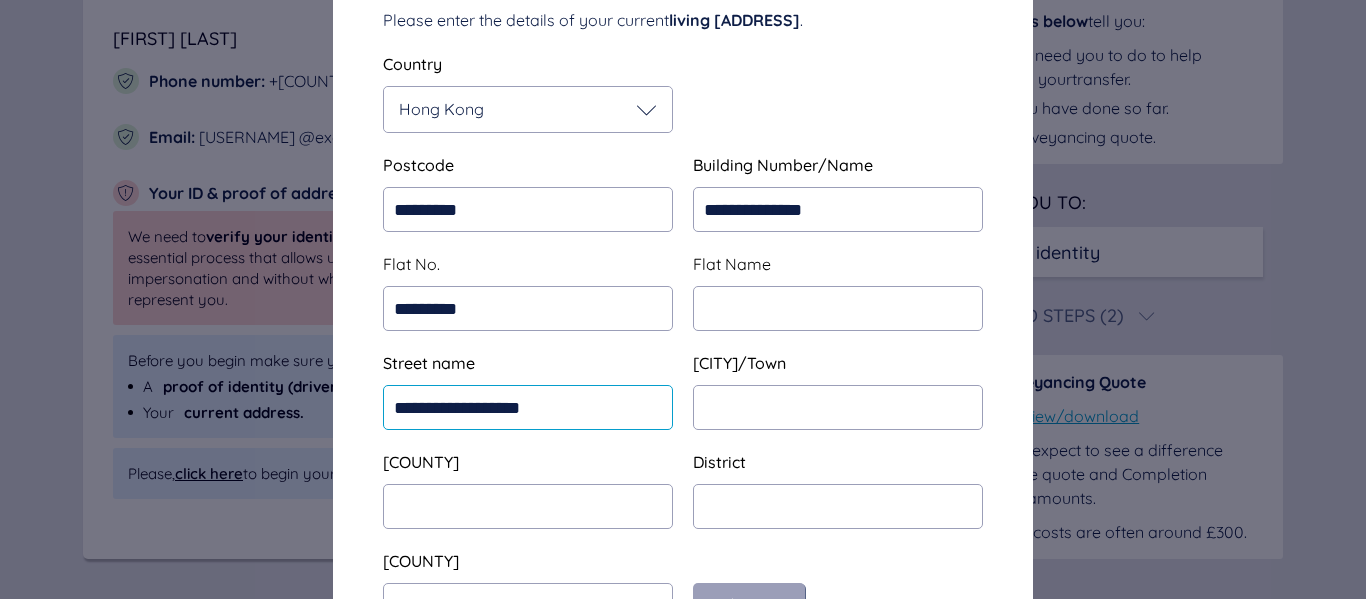 type on "**********" 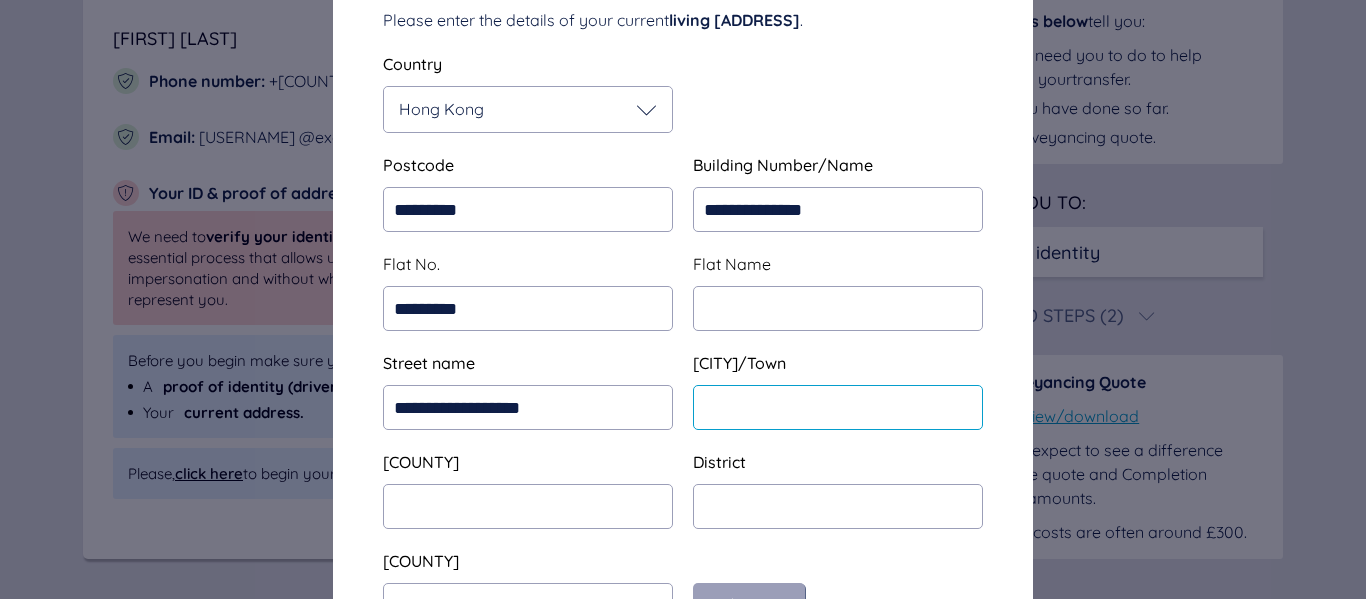 click at bounding box center [528, 209] 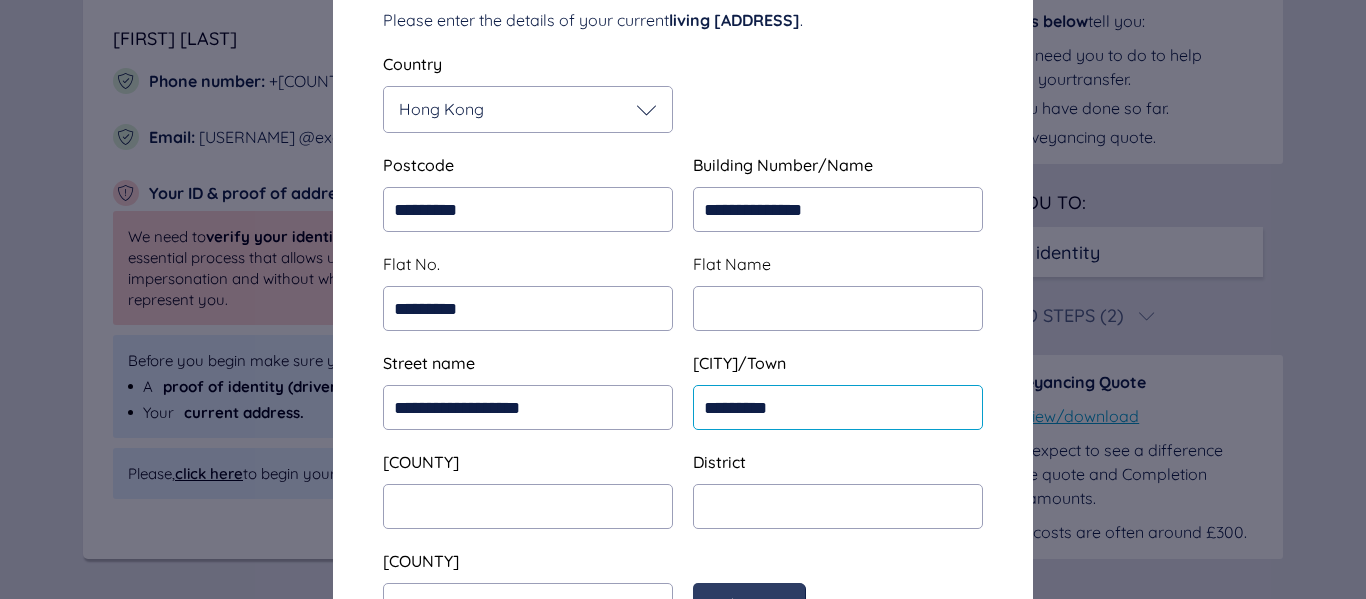 type on "*********" 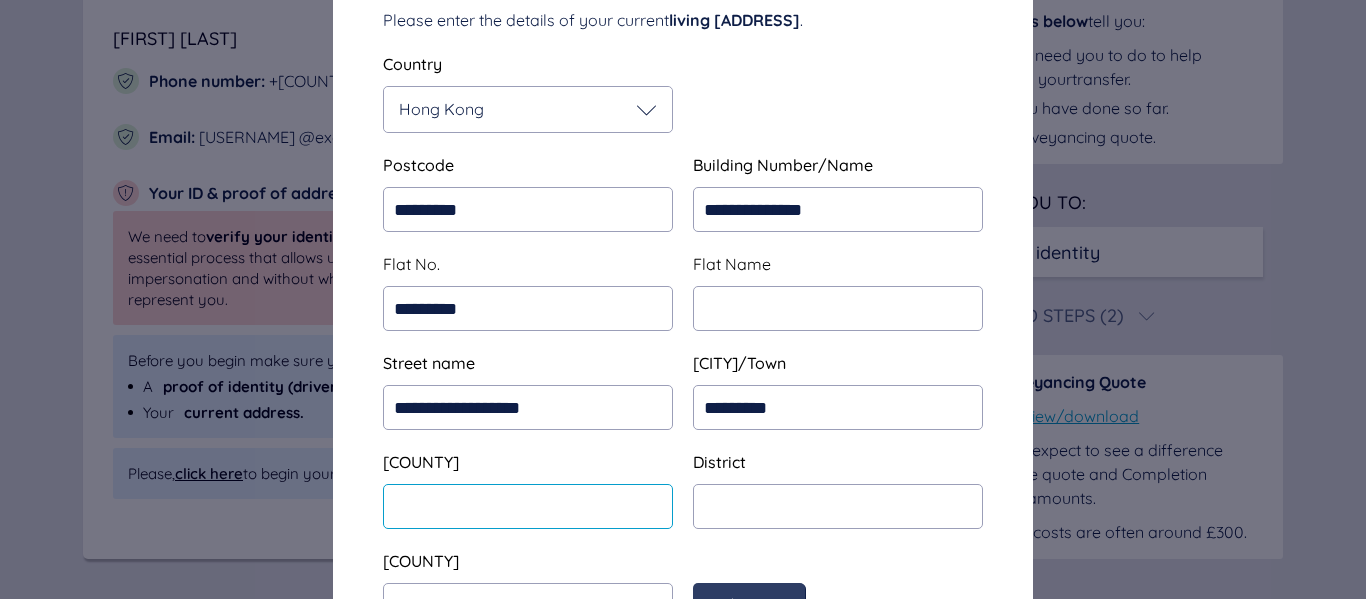 click at bounding box center (528, 209) 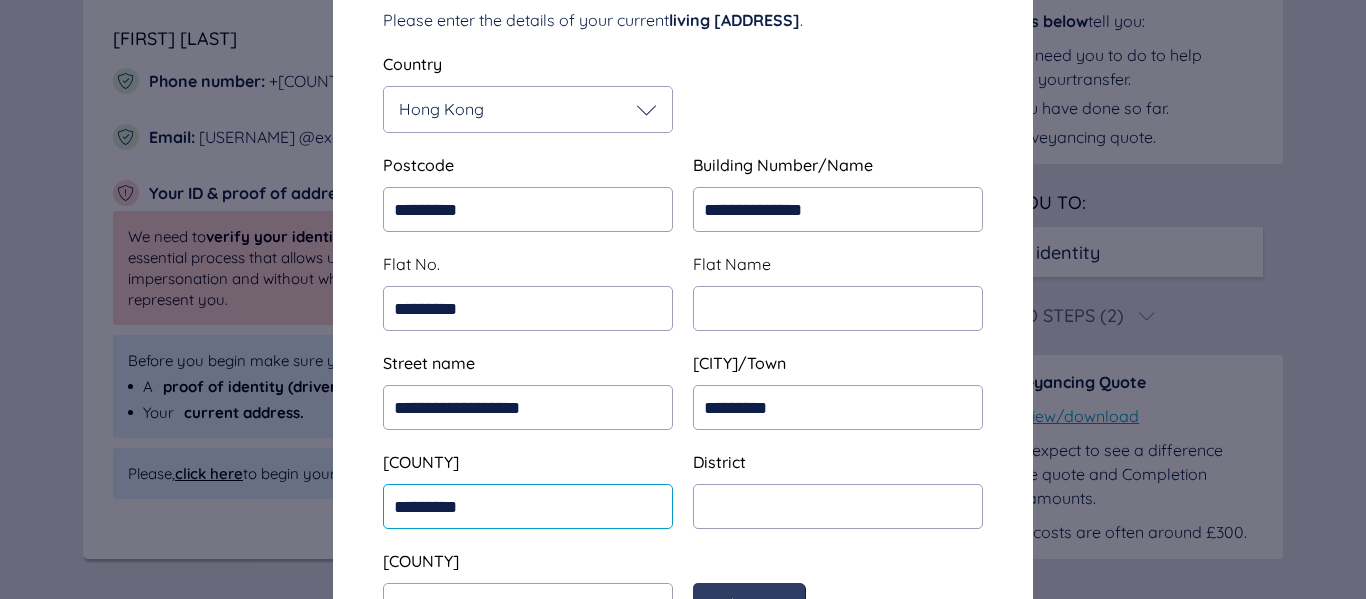 type on "*********" 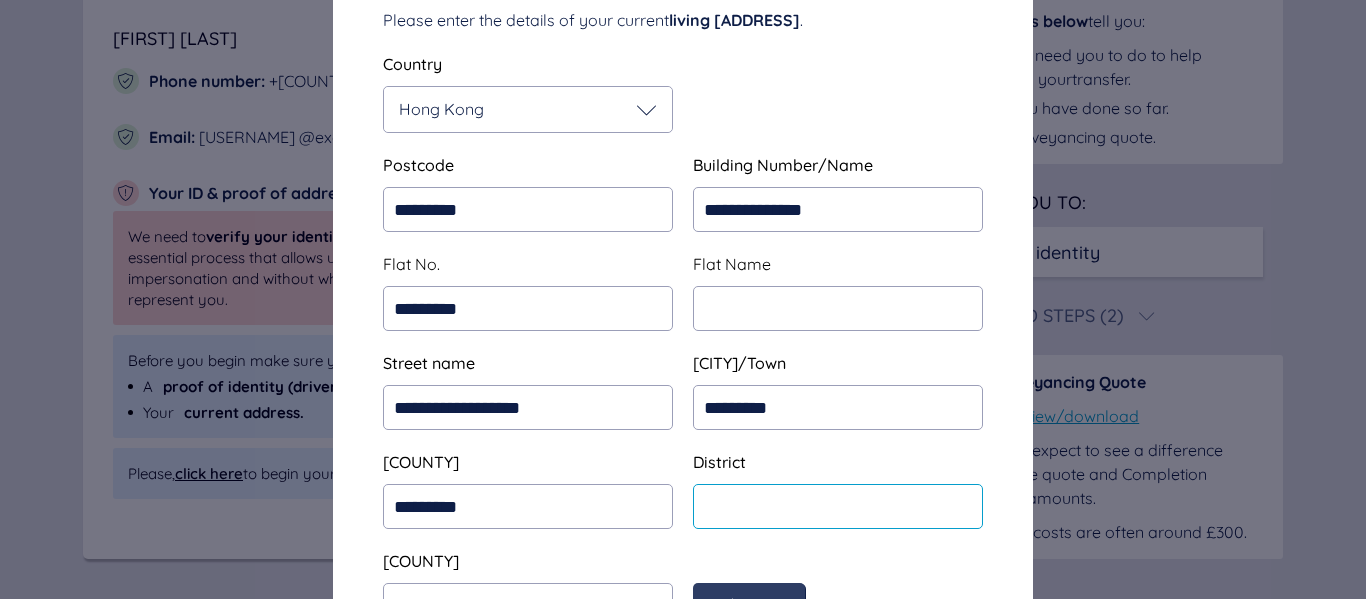 click at bounding box center [528, 209] 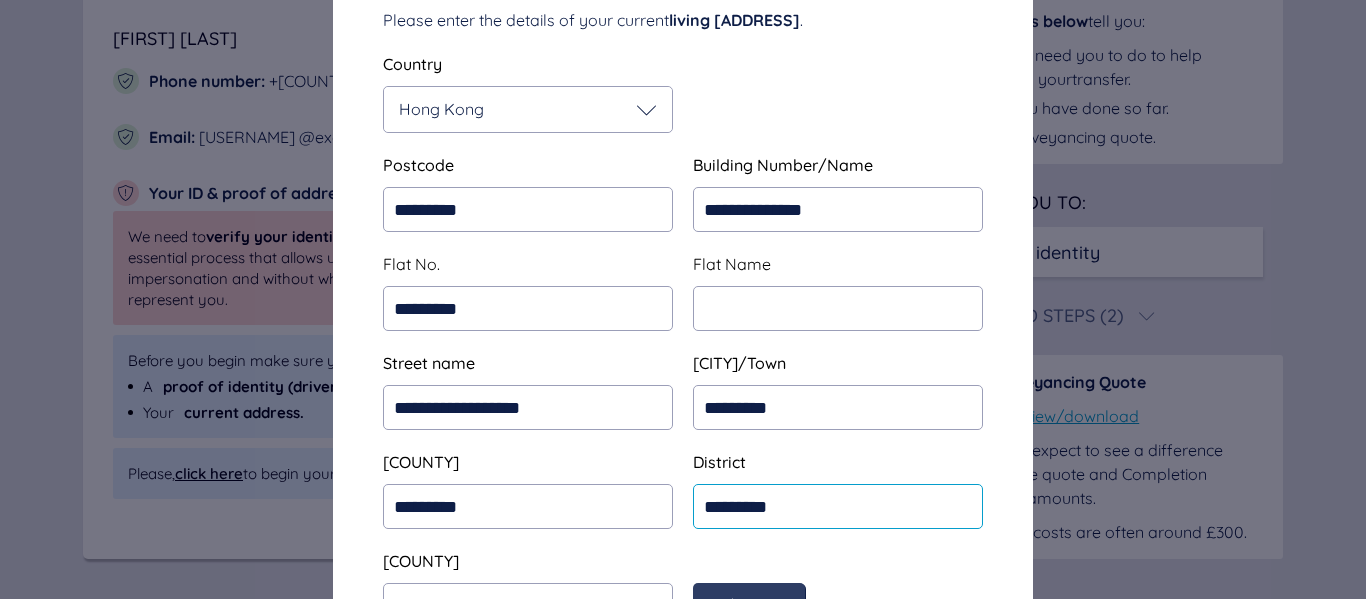 scroll, scrollTop: 412, scrollLeft: 0, axis: vertical 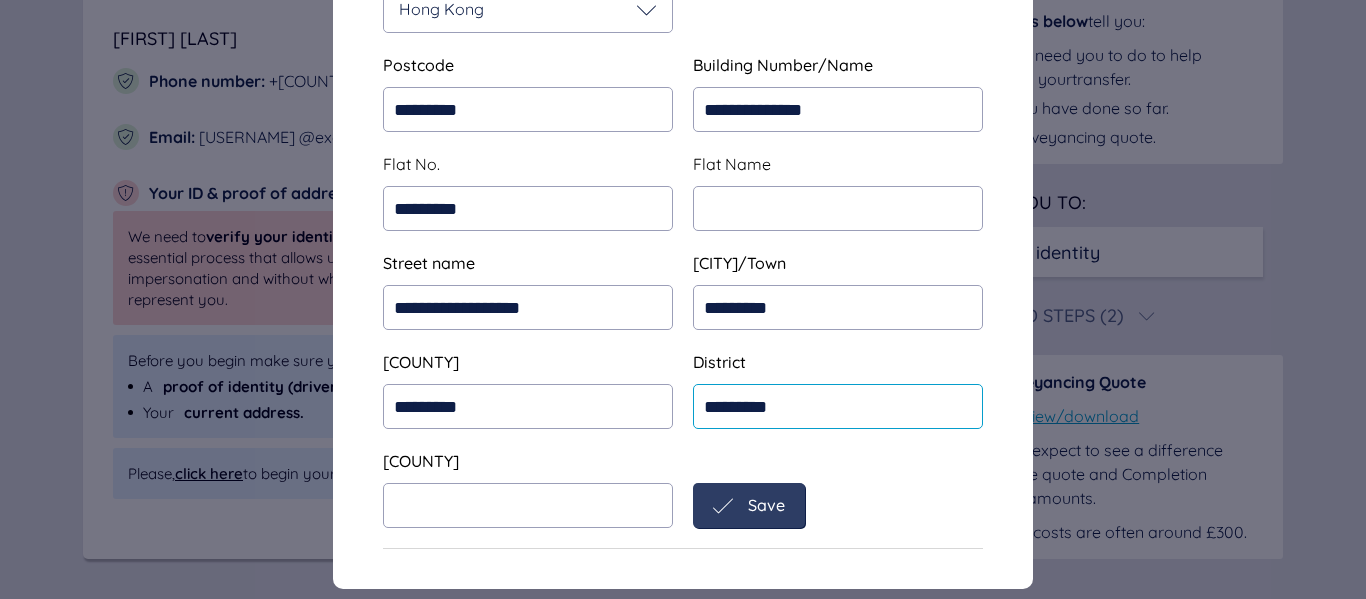 type on "*********" 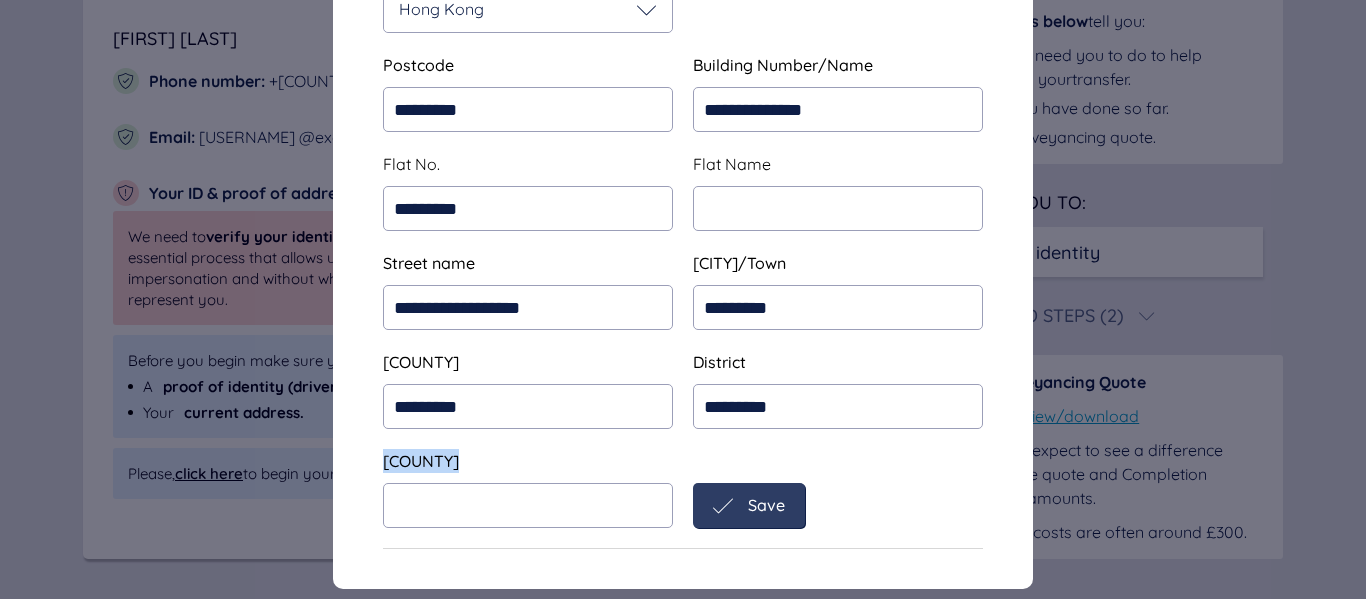 drag, startPoint x: 444, startPoint y: 457, endPoint x: 371, endPoint y: 453, distance: 73.109505 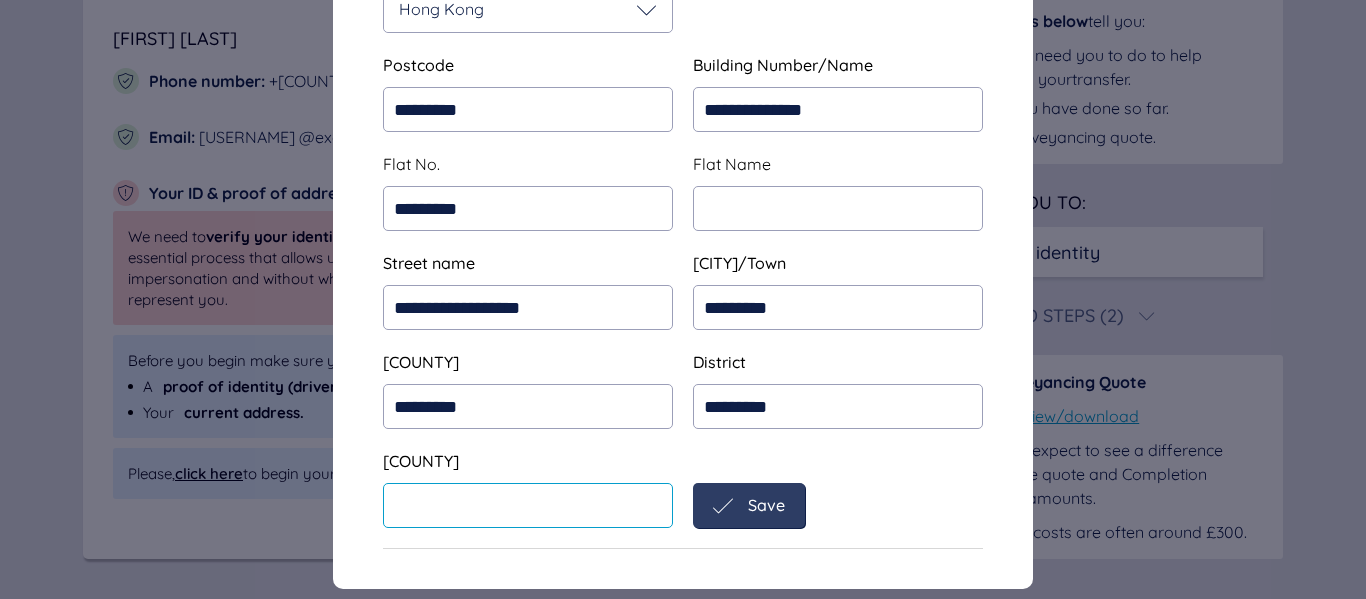 click at bounding box center [0, 0] 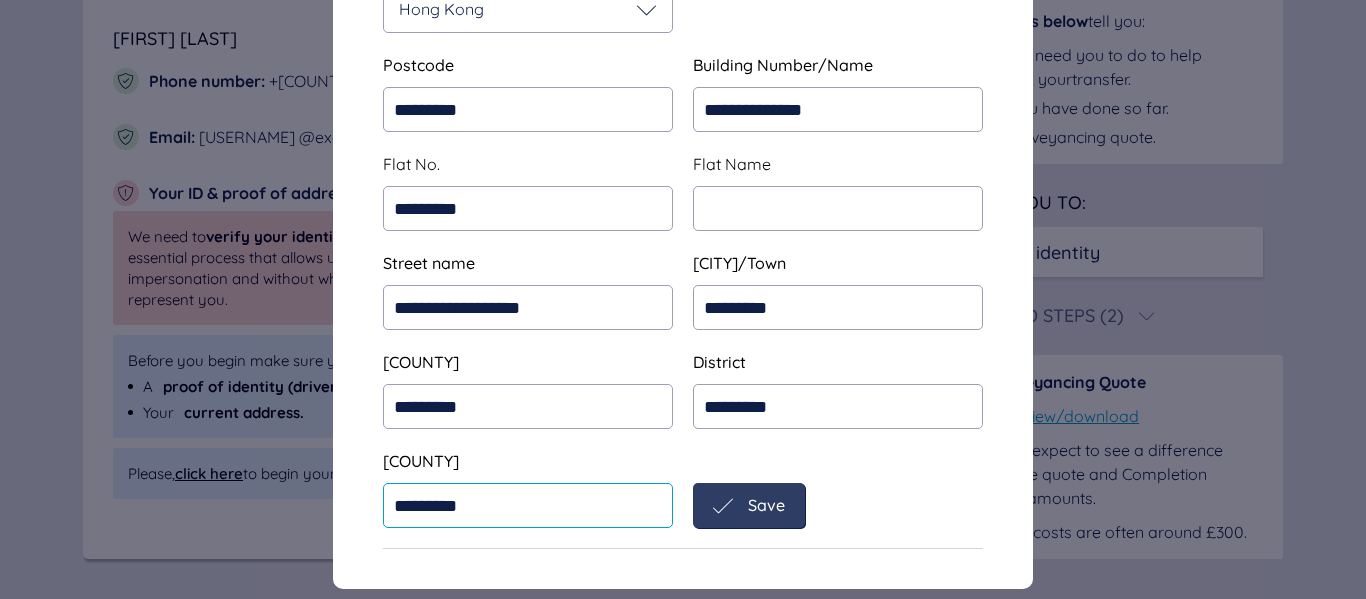 type on "*********" 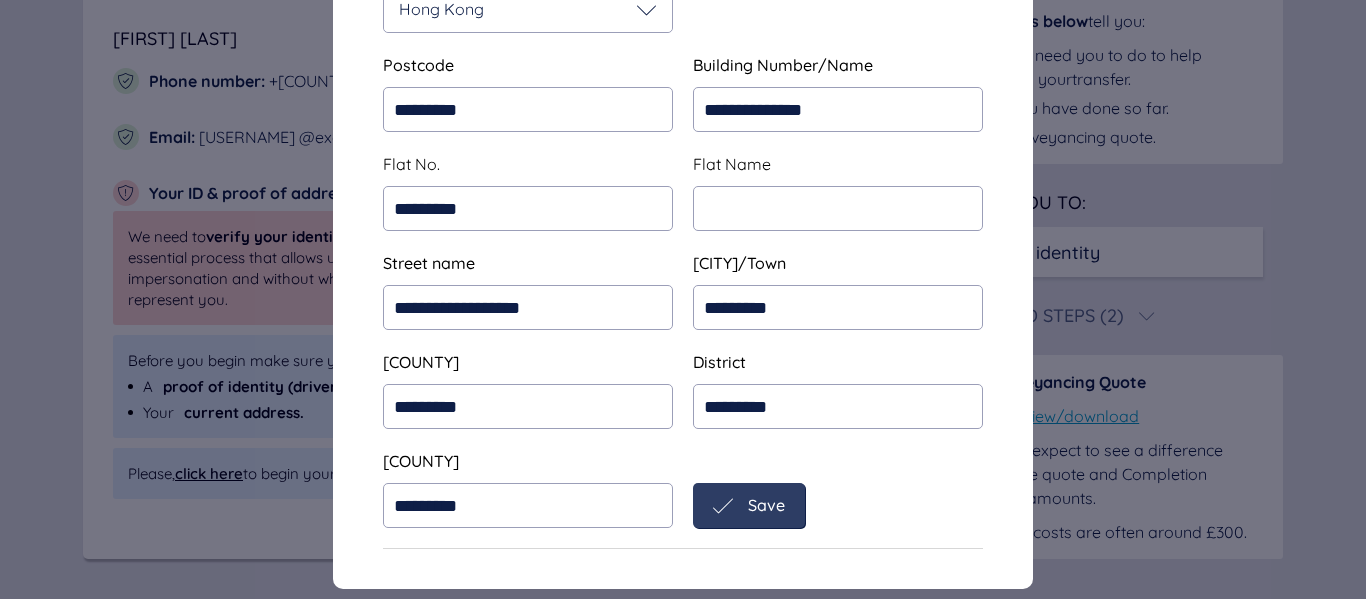 click on "Save" at bounding box center (749, 505) 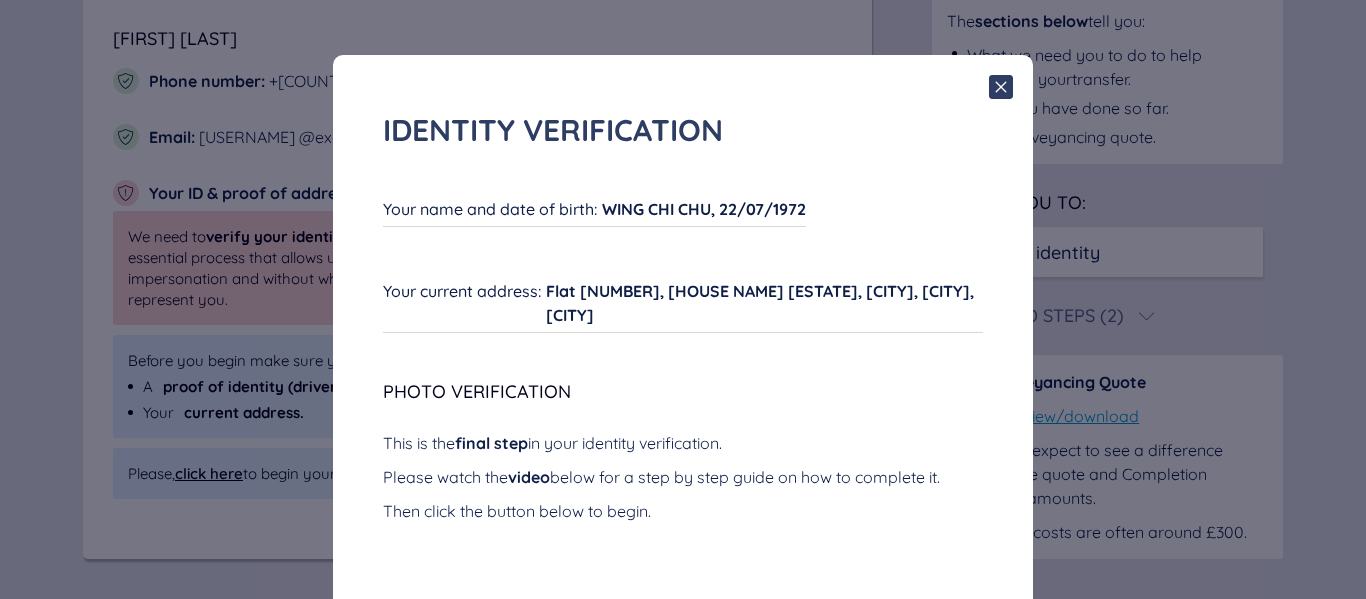 scroll, scrollTop: 0, scrollLeft: 0, axis: both 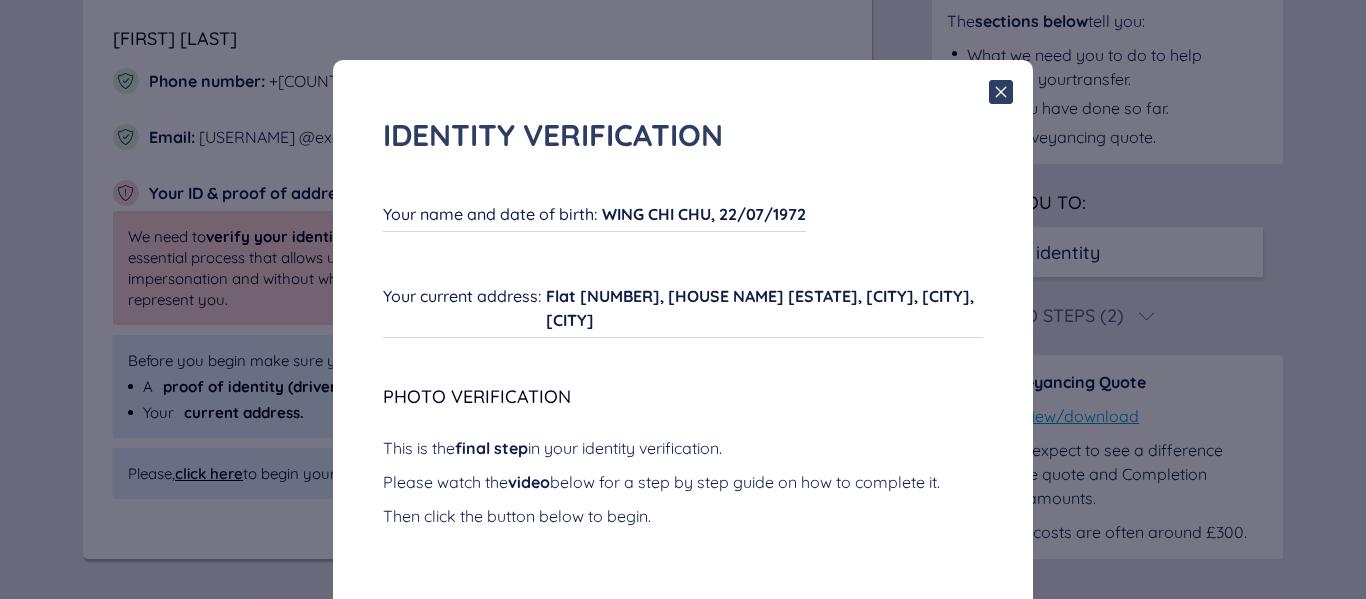 click on "Flat [NUMBER], [HOUSE NAME] [ESTATE], [CITY], [CITY], [CITY]" at bounding box center (704, 214) 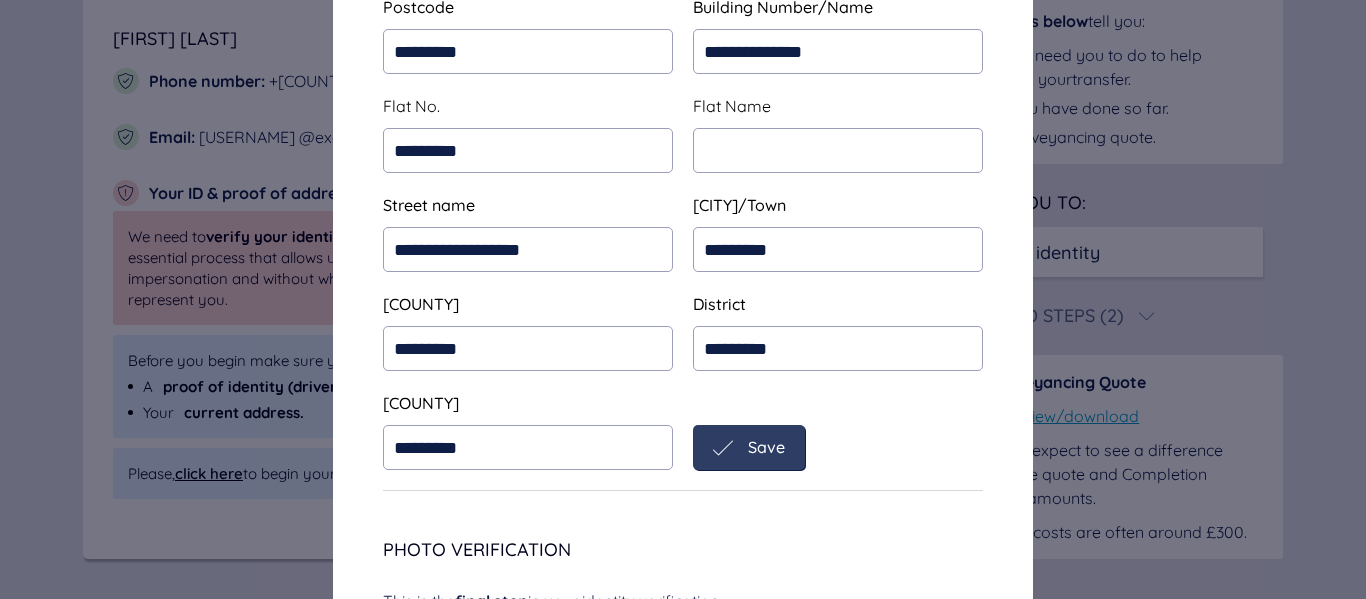 scroll, scrollTop: 500, scrollLeft: 0, axis: vertical 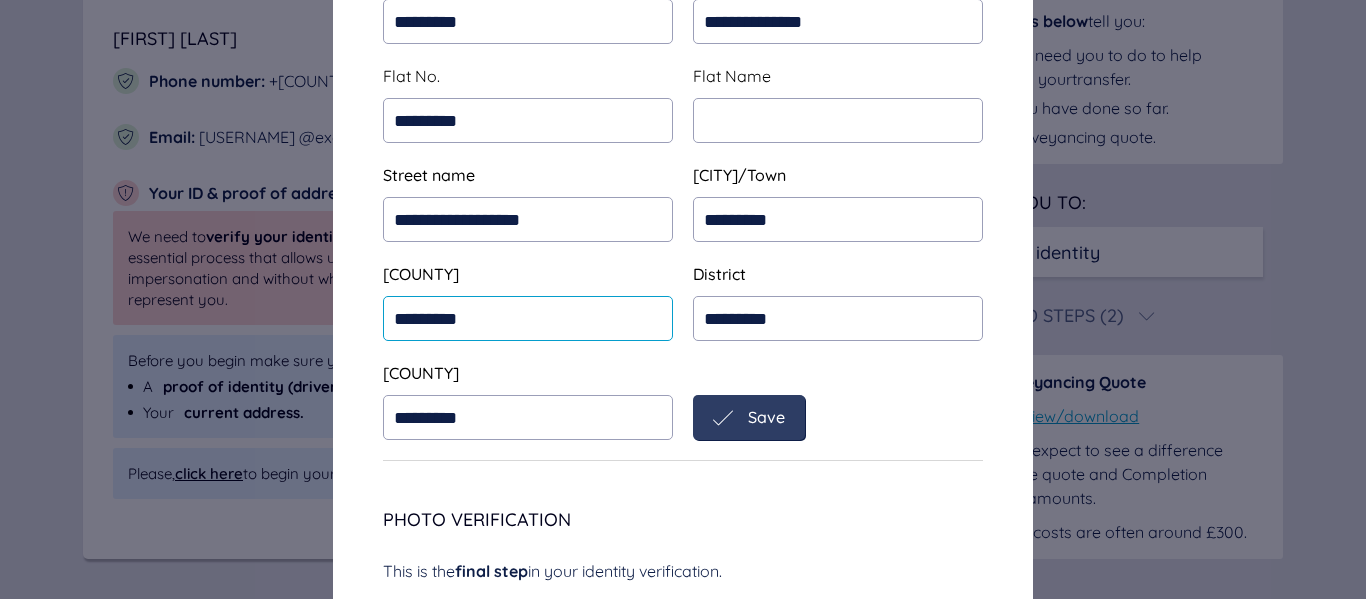 drag, startPoint x: 540, startPoint y: 322, endPoint x: 368, endPoint y: 299, distance: 173.53098 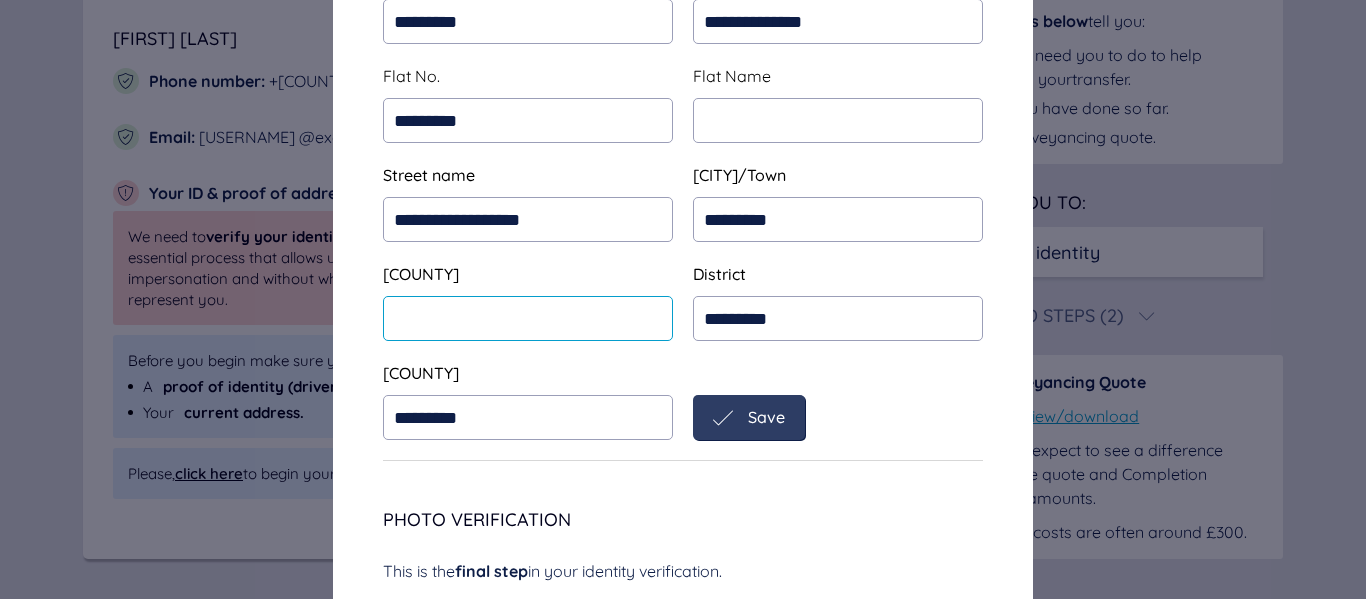 type 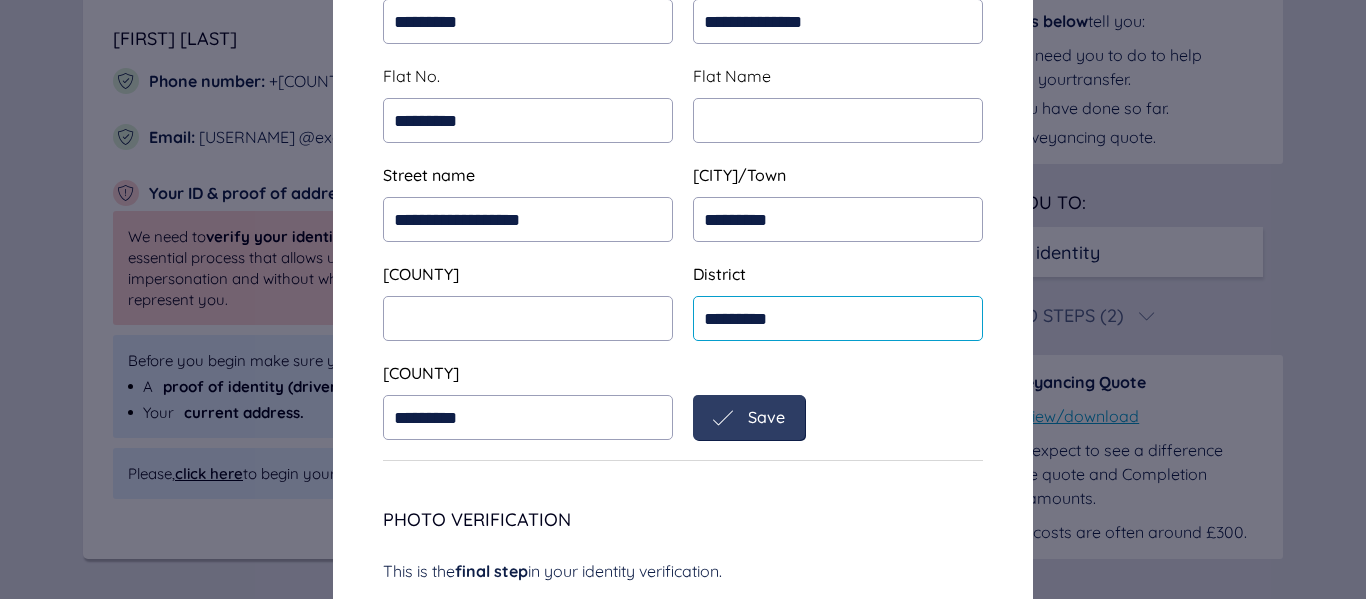 drag, startPoint x: 832, startPoint y: 313, endPoint x: 698, endPoint y: 314, distance: 134.00374 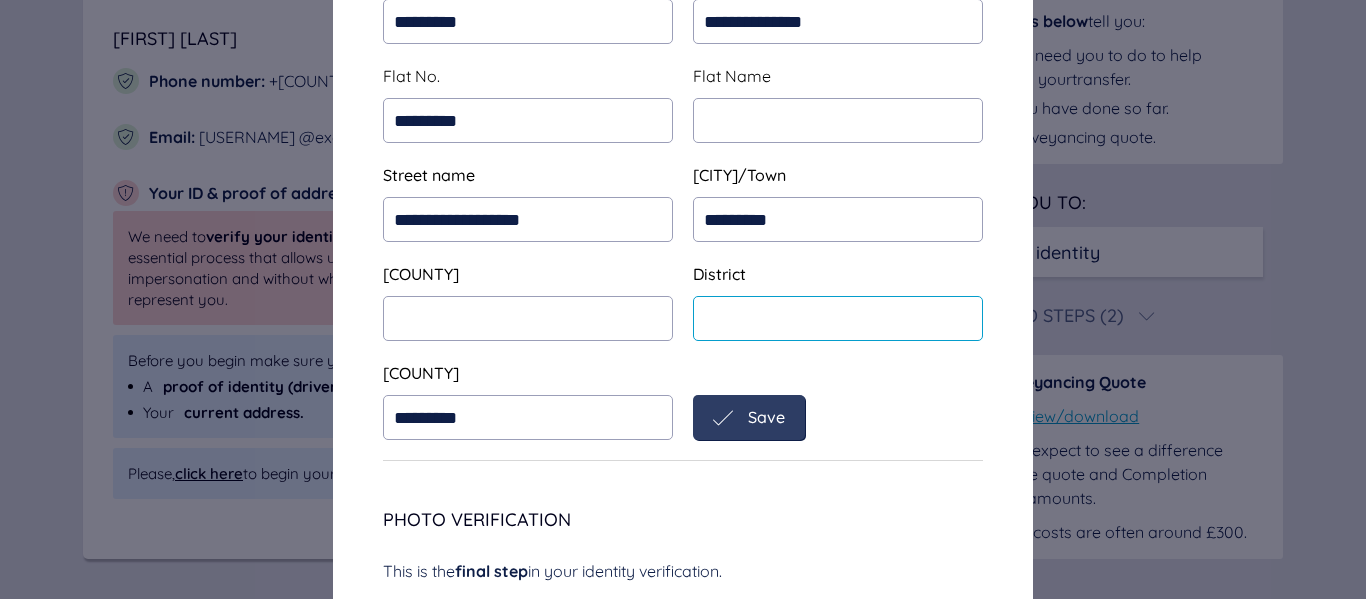 type 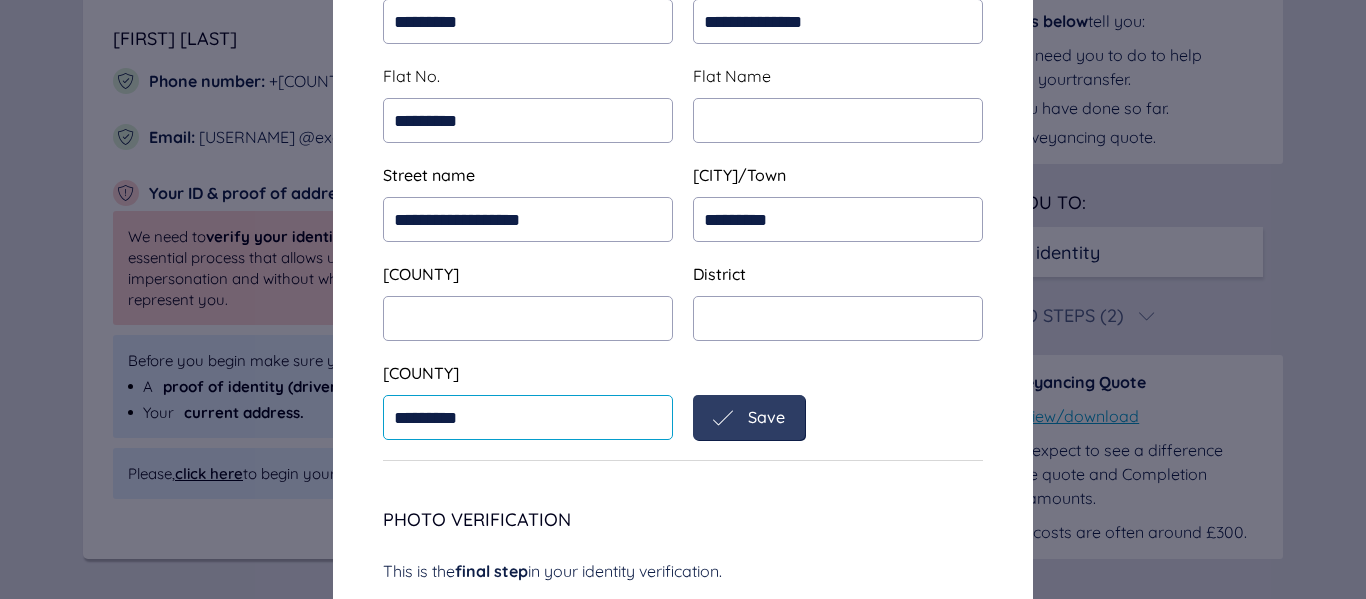 drag, startPoint x: 475, startPoint y: 416, endPoint x: 386, endPoint y: 415, distance: 89.005615 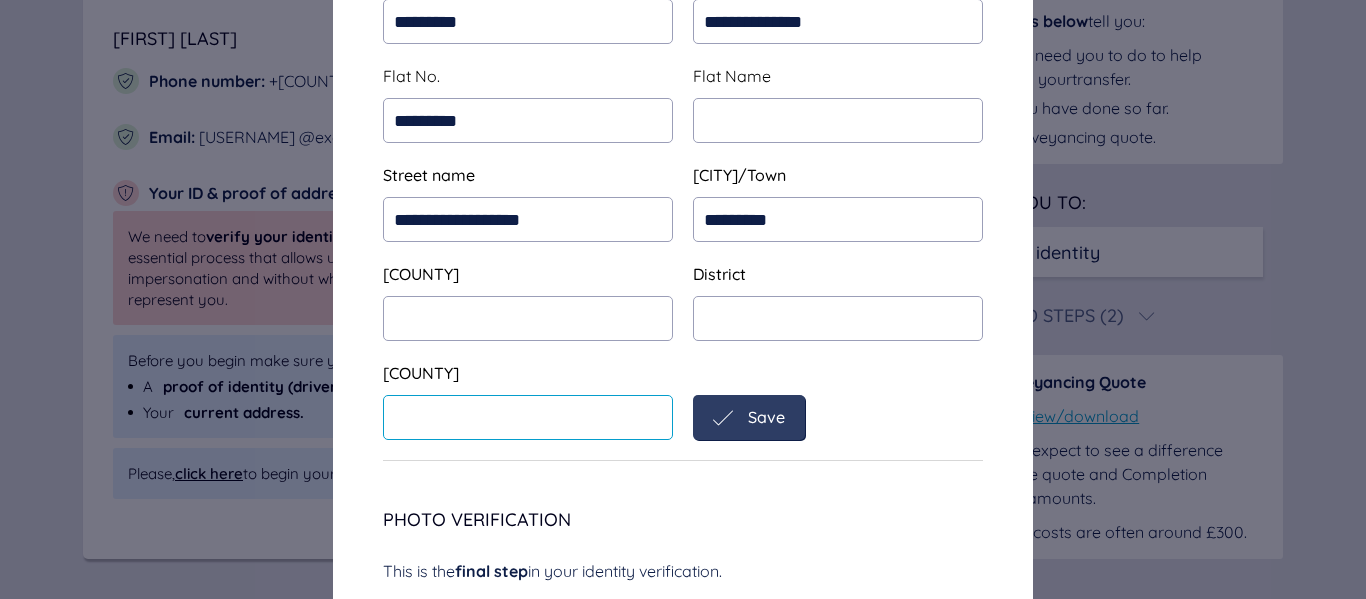type 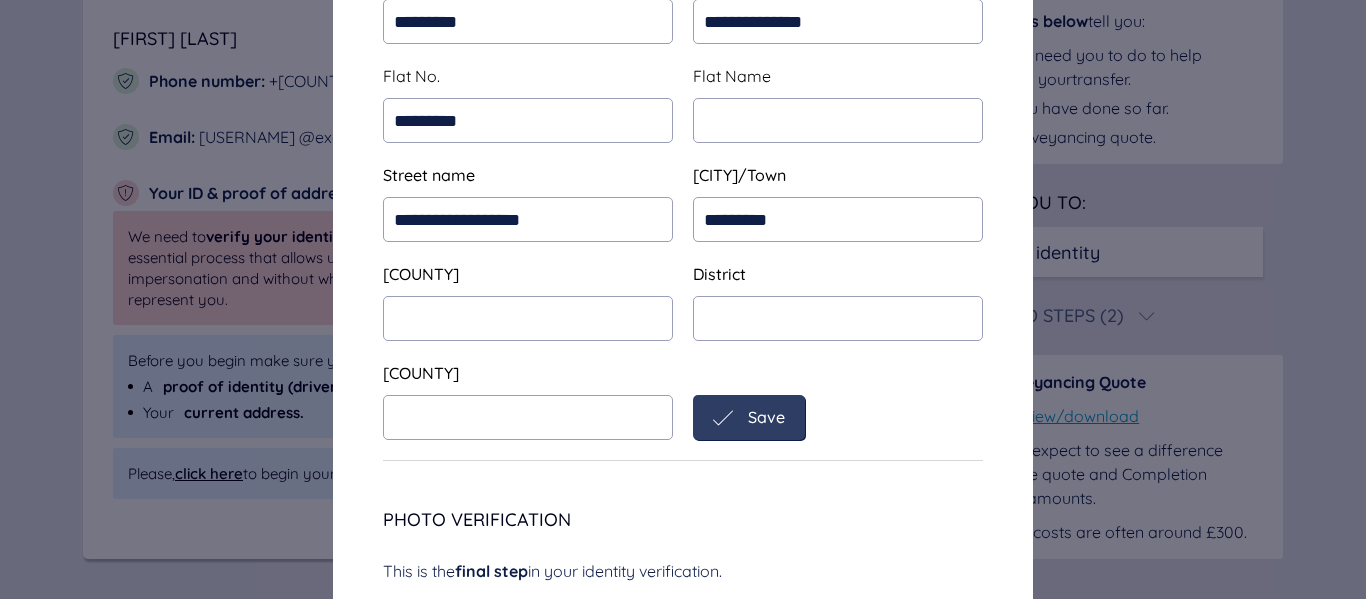 click on "Save" at bounding box center (766, 417) 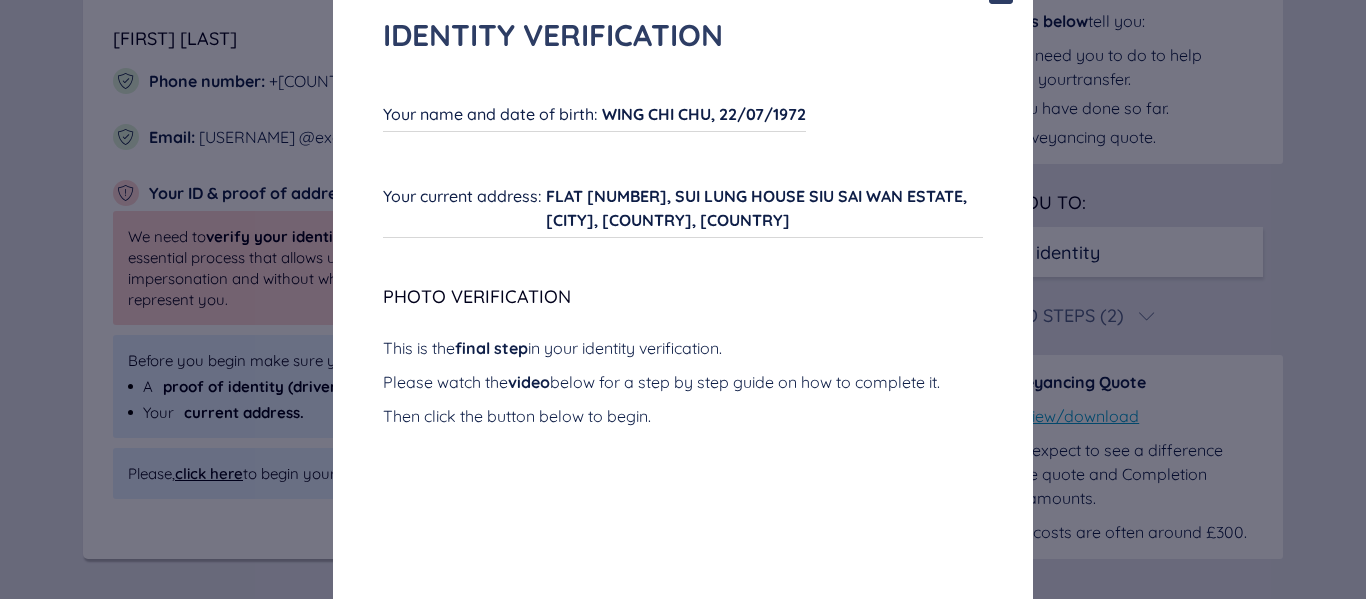 scroll, scrollTop: 0, scrollLeft: 0, axis: both 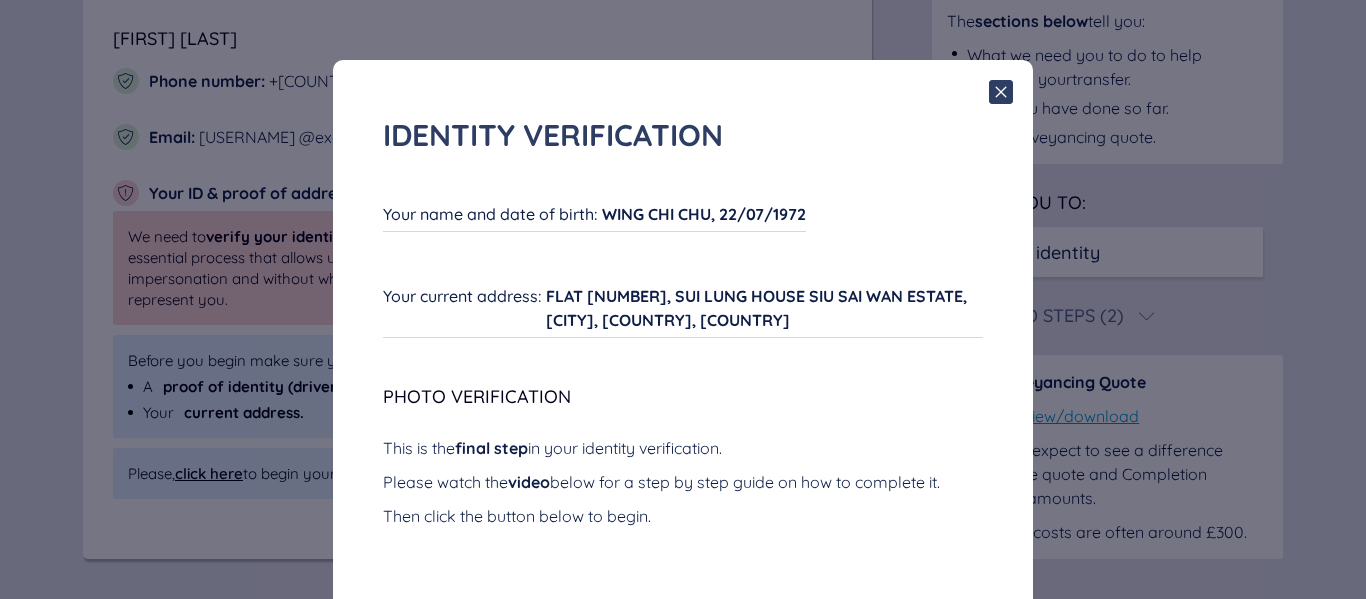 click on "FLAT [NUMBER], SUI LUNG HOUSE SIU SAI WAN ESTATE, [CITY], [COUNTRY], [COUNTRY]" at bounding box center (704, 214) 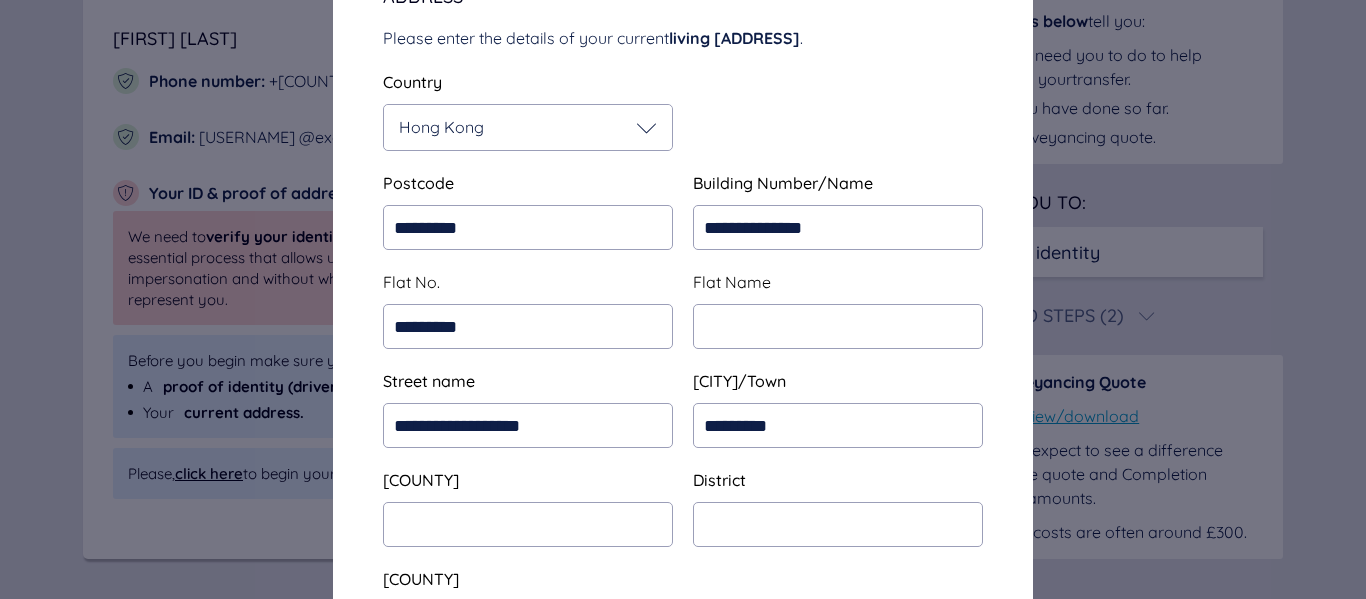 scroll, scrollTop: 300, scrollLeft: 0, axis: vertical 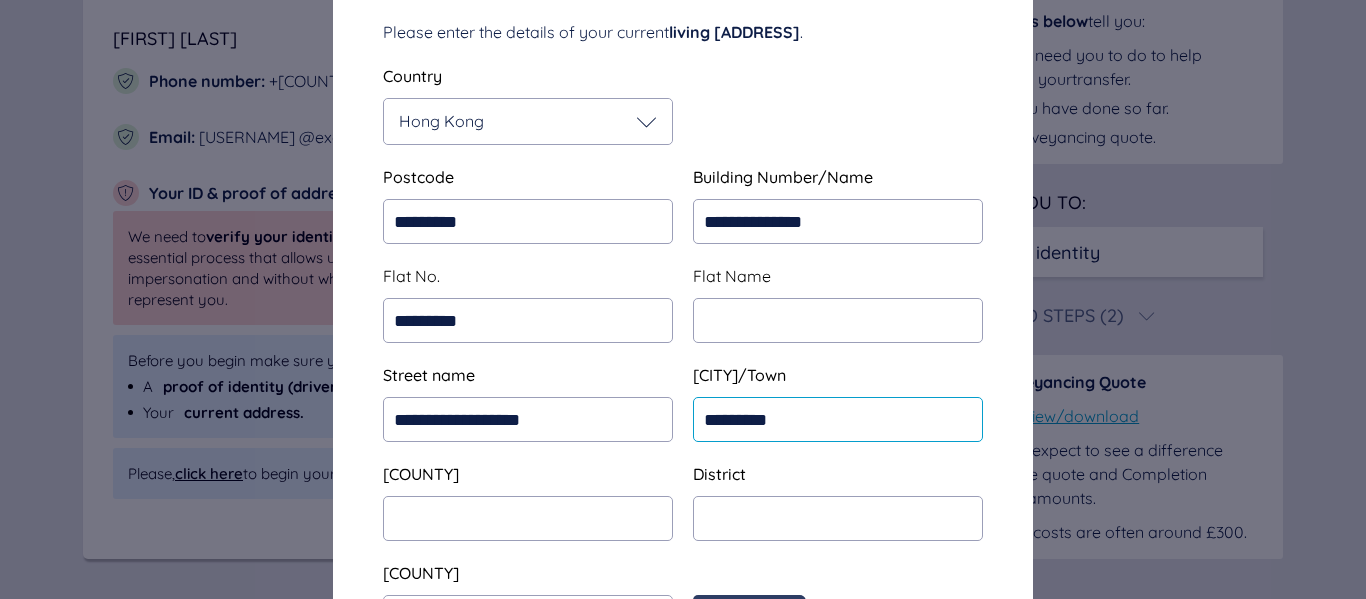 drag, startPoint x: 840, startPoint y: 420, endPoint x: 669, endPoint y: 416, distance: 171.04678 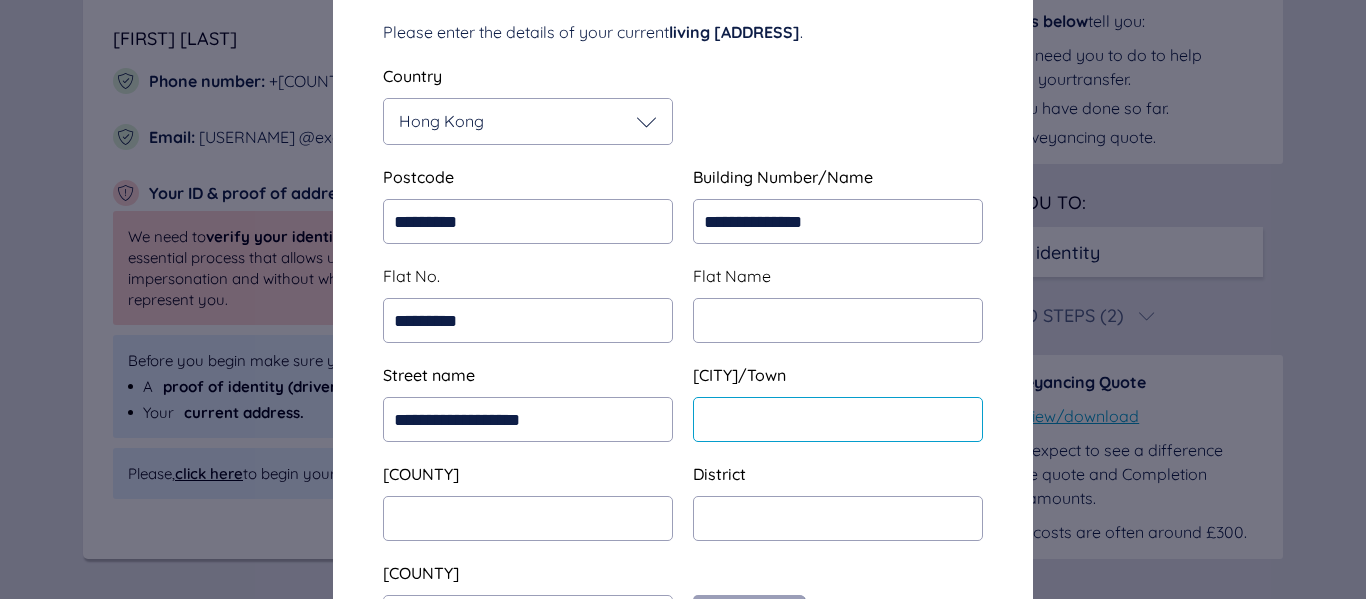 type 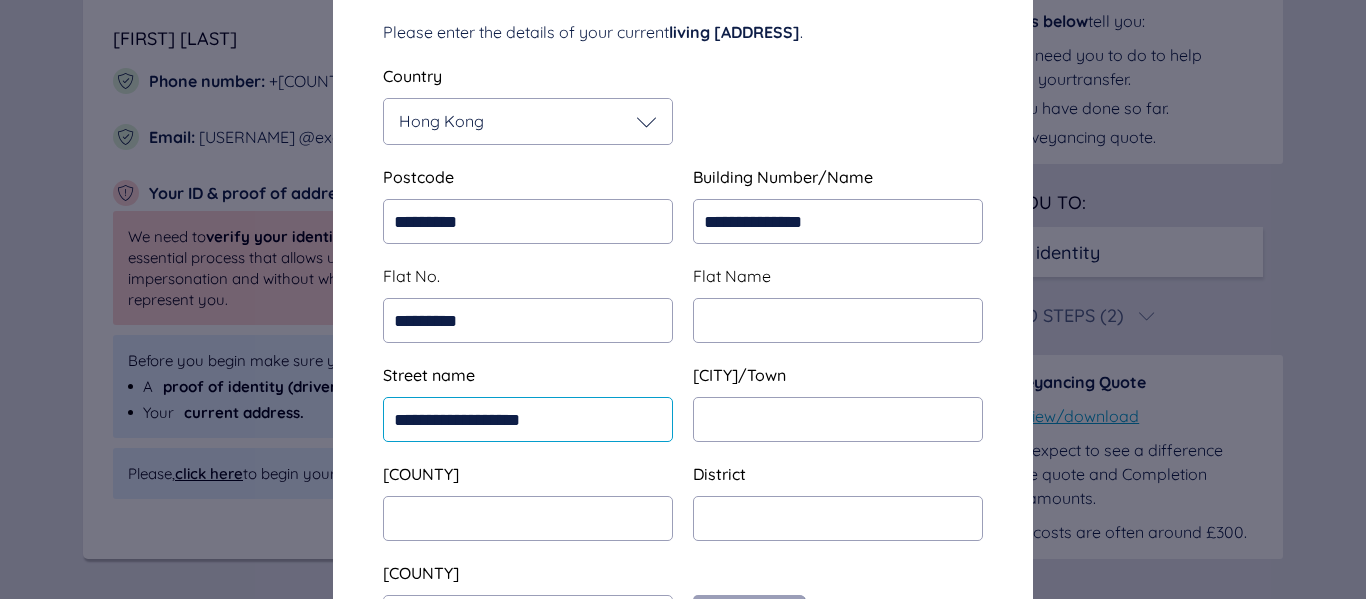 drag, startPoint x: 583, startPoint y: 418, endPoint x: 380, endPoint y: 415, distance: 203.02217 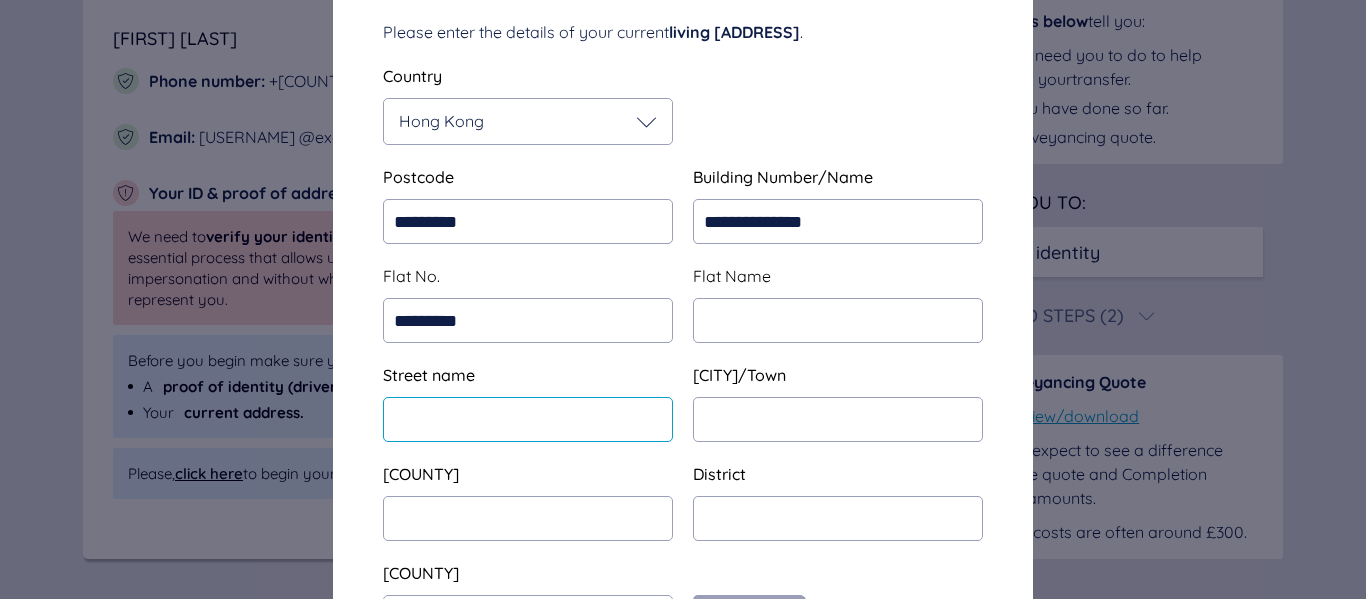 type 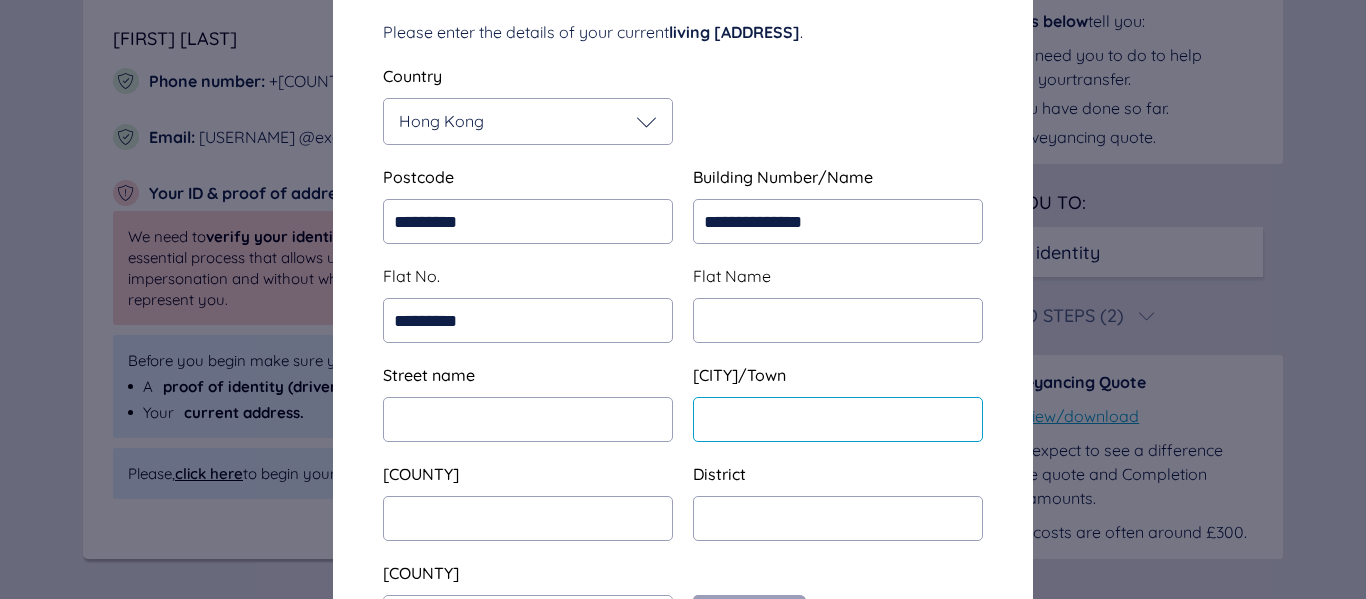 click at bounding box center (528, 221) 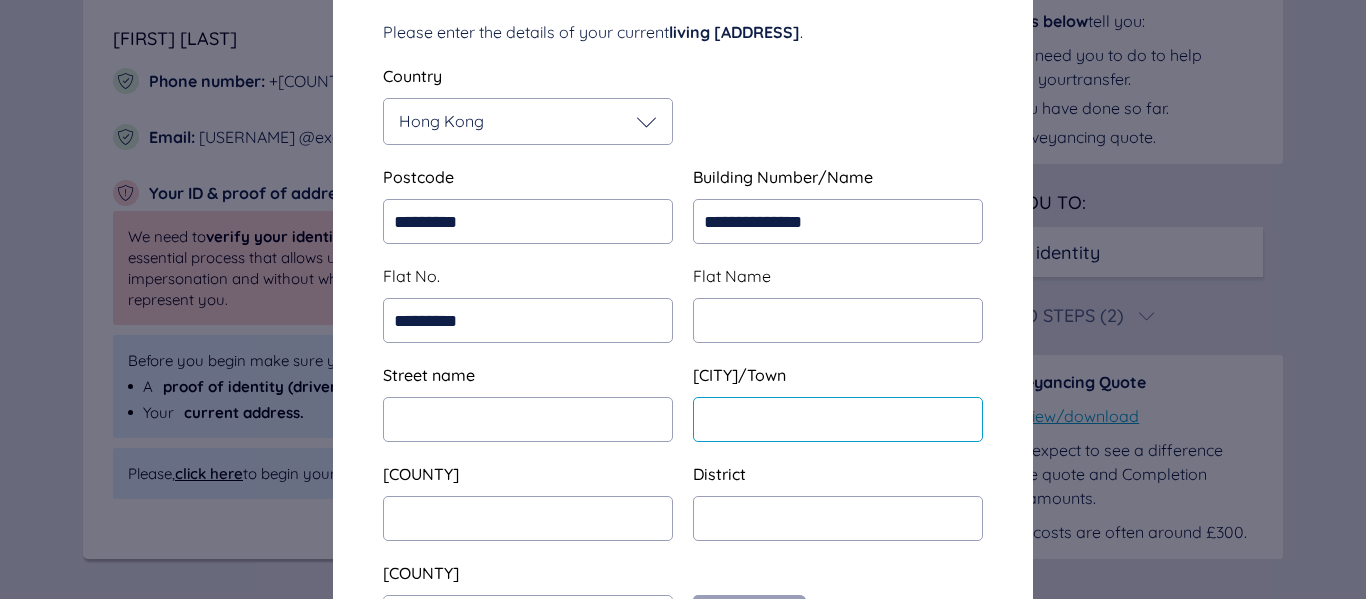 paste on "**********" 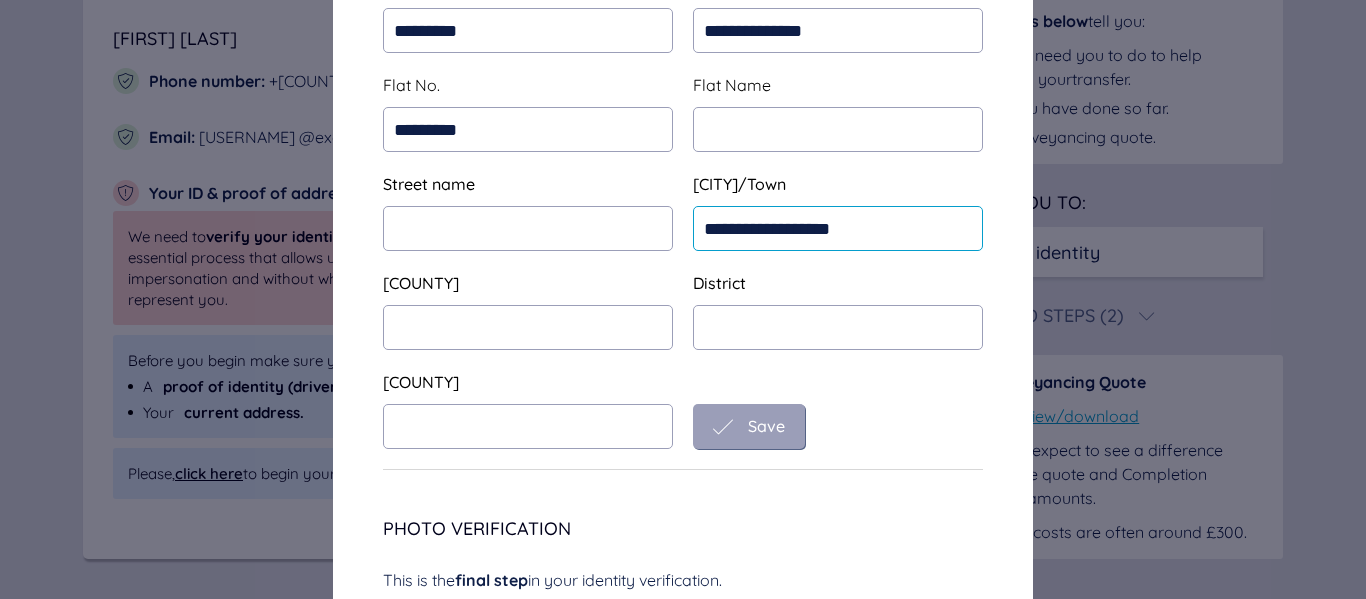 scroll, scrollTop: 500, scrollLeft: 0, axis: vertical 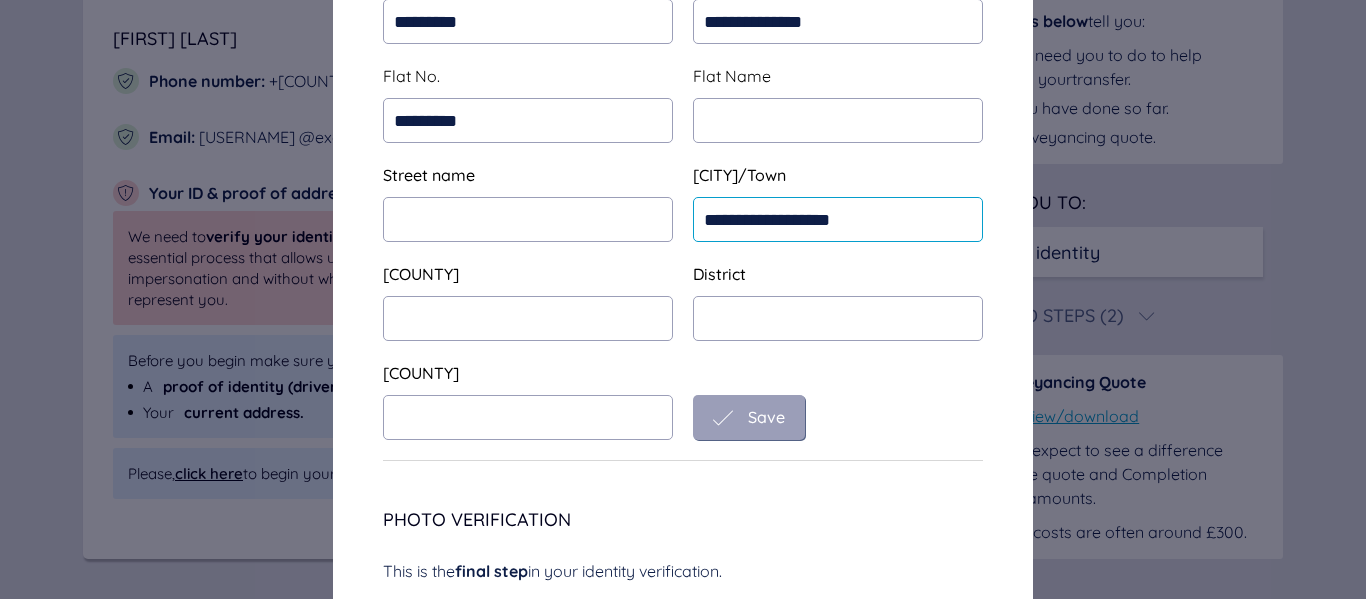 type on "**********" 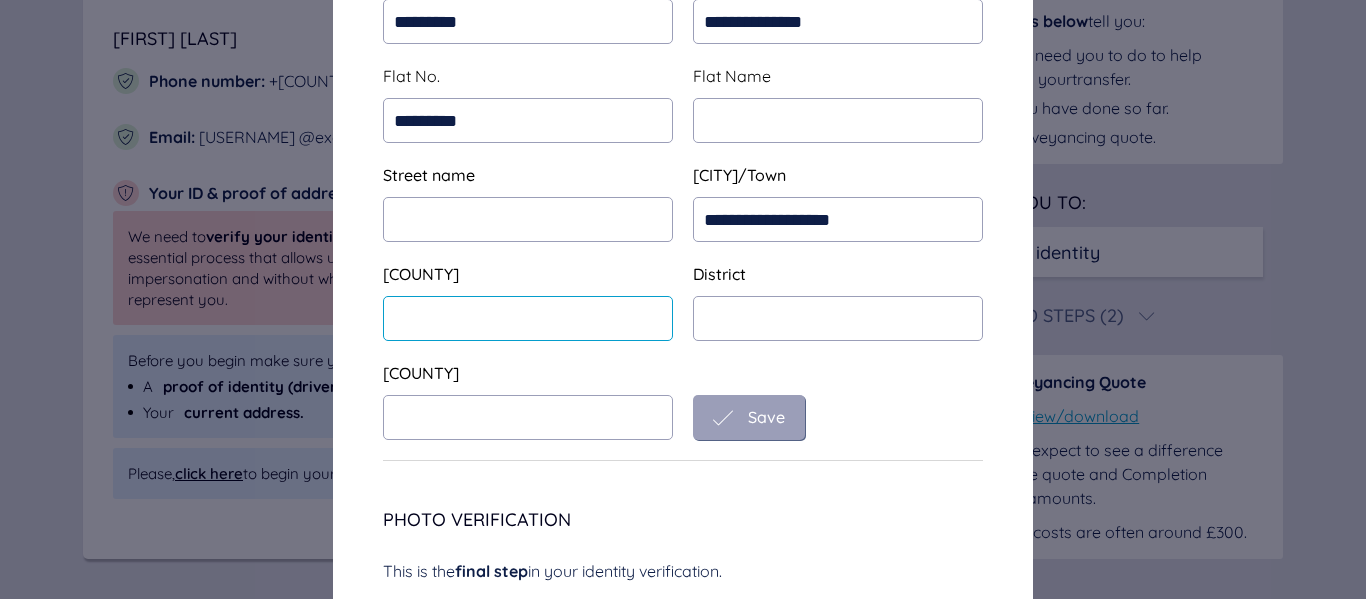 click at bounding box center [528, 21] 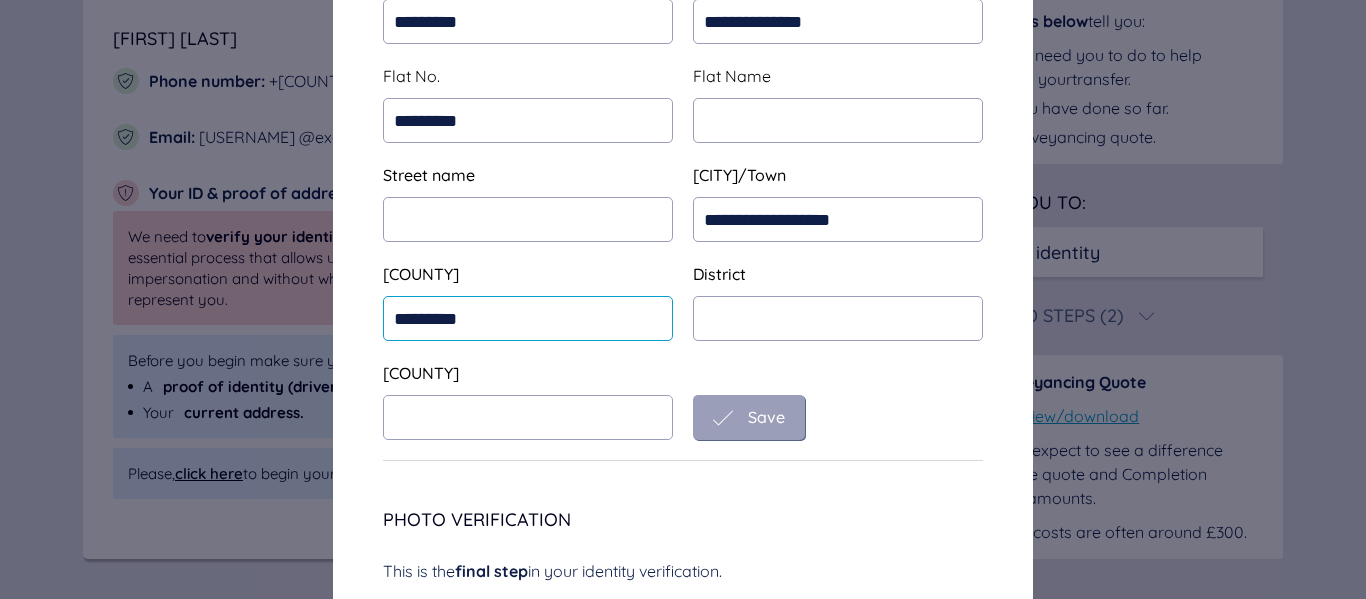 type on "*********" 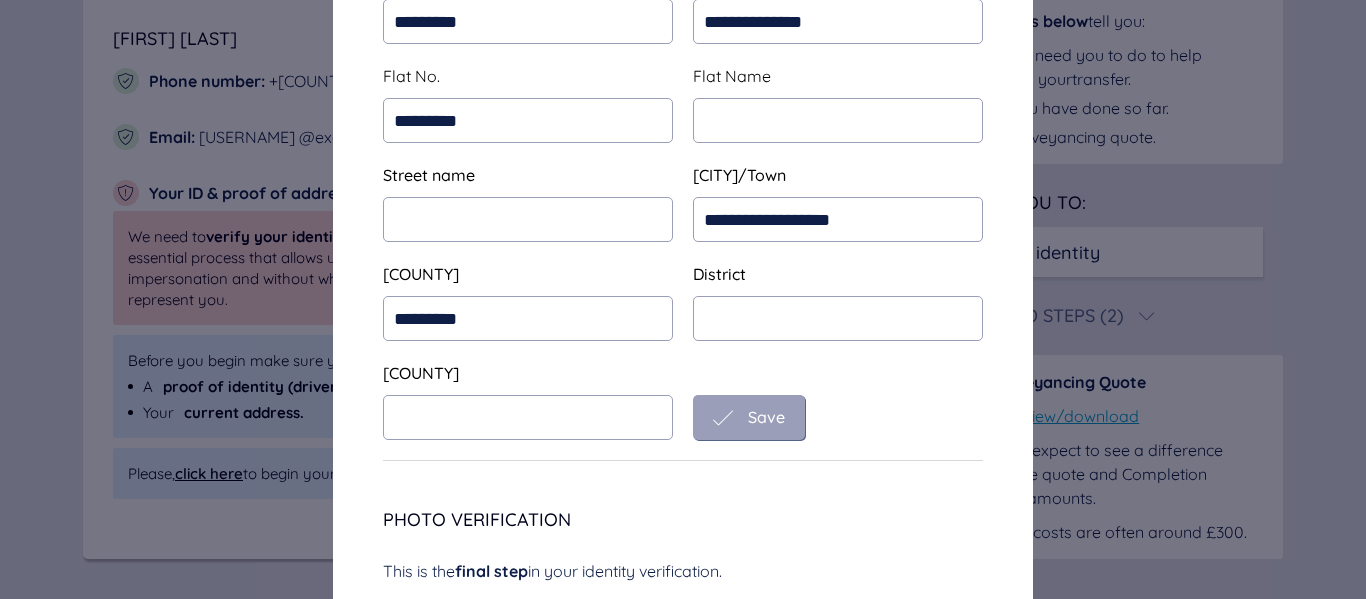 click on "Save" at bounding box center [749, 417] 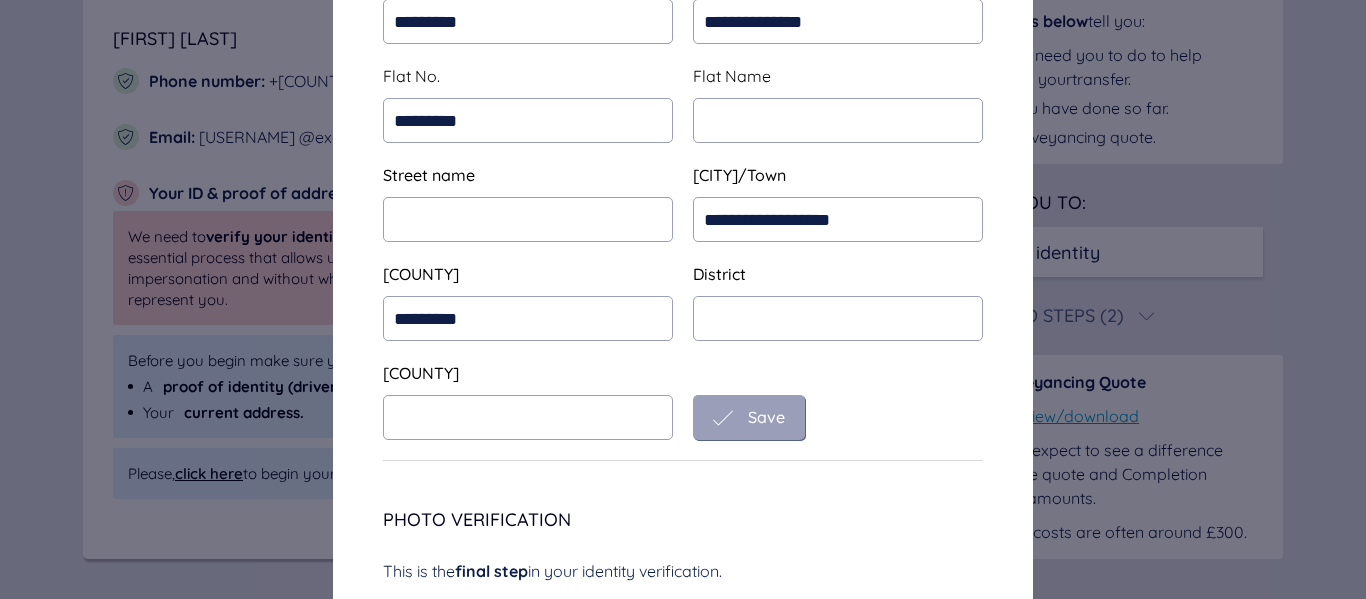 scroll, scrollTop: 400, scrollLeft: 0, axis: vertical 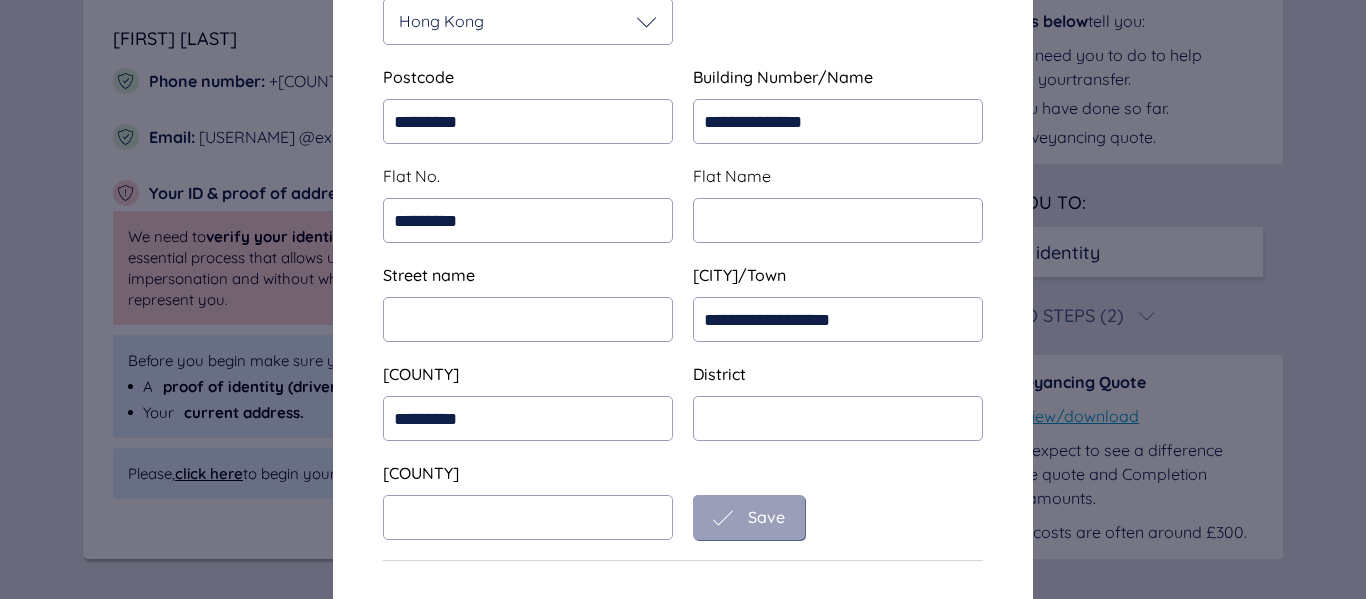 click on "Save" at bounding box center [766, 517] 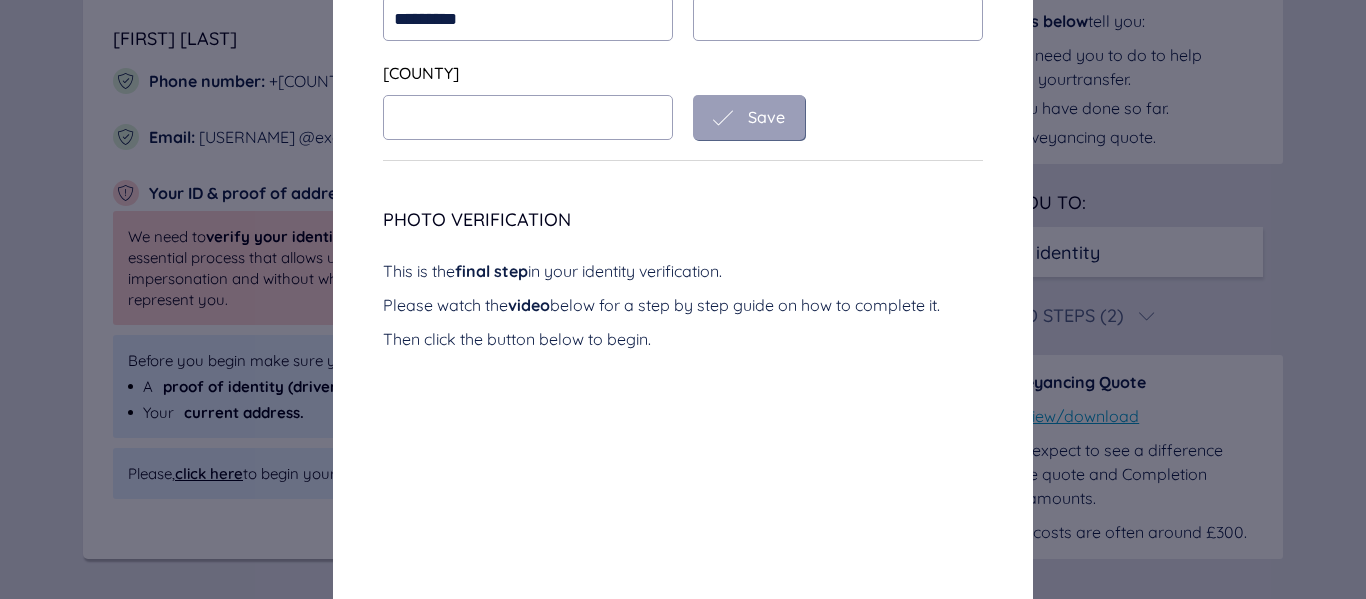 scroll, scrollTop: 400, scrollLeft: 0, axis: vertical 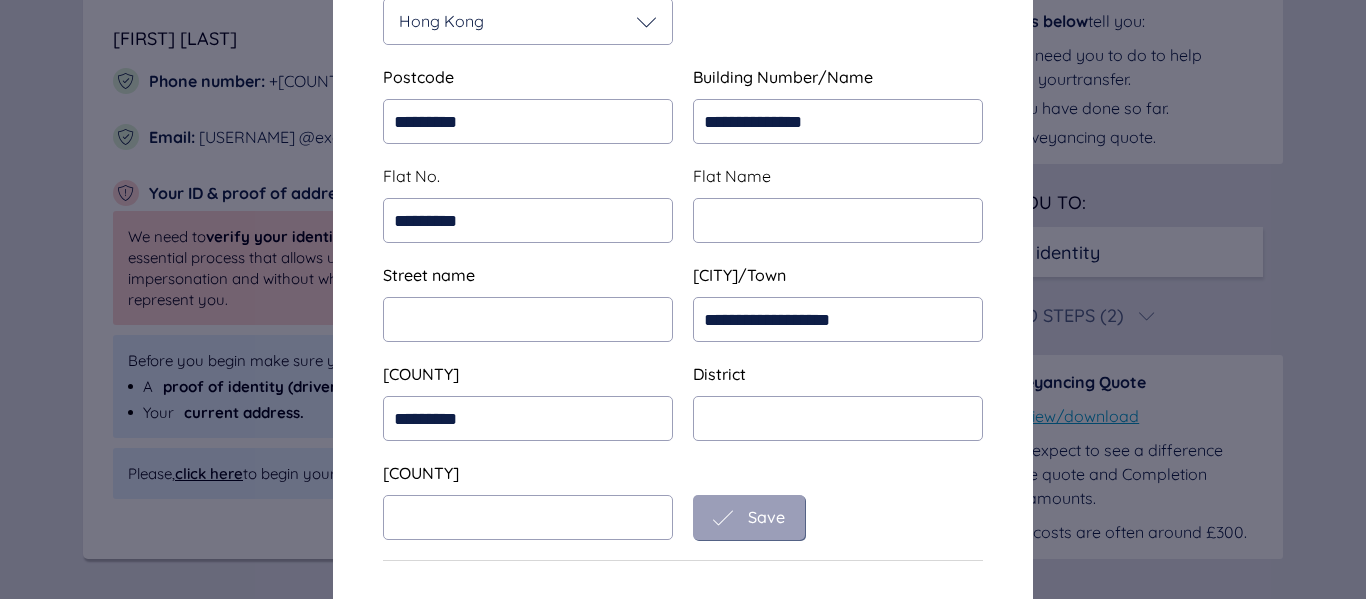 click on "Save" at bounding box center [766, 517] 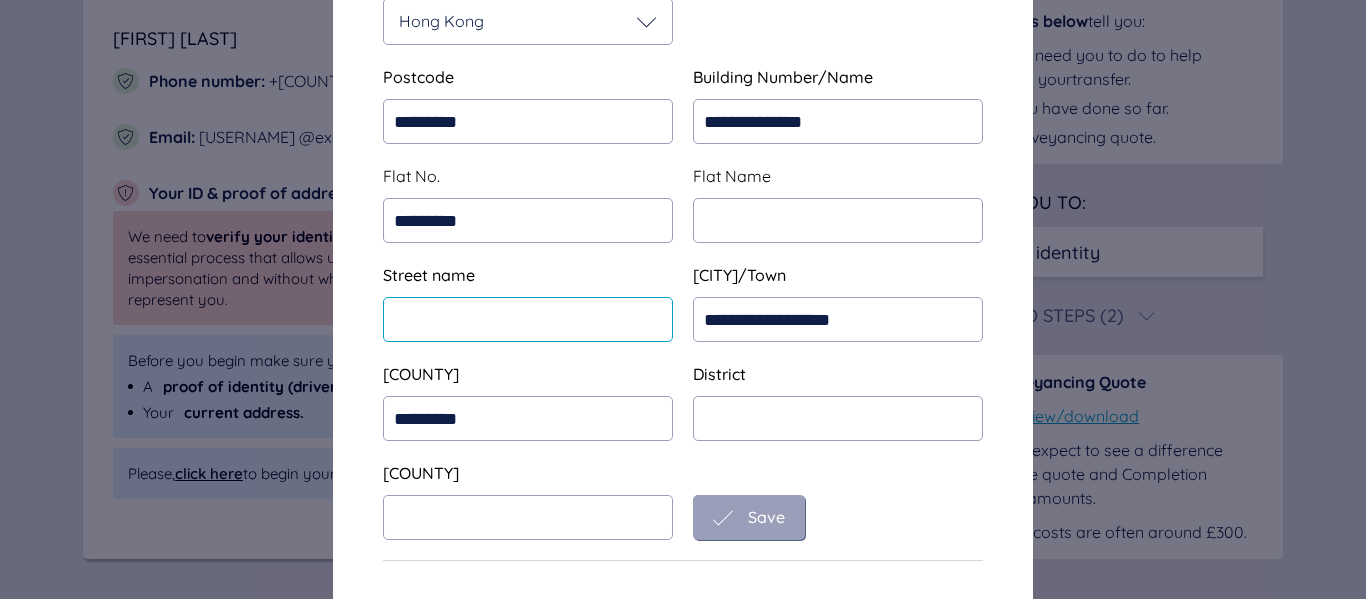 click at bounding box center (528, 121) 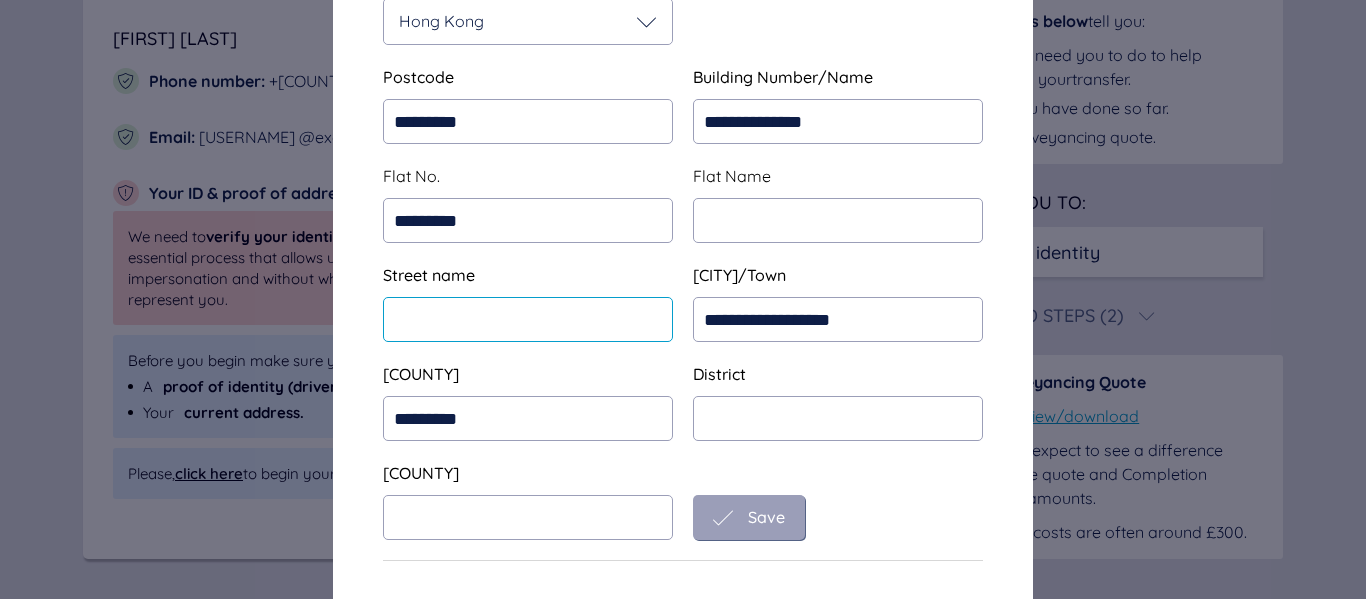paste on "**********" 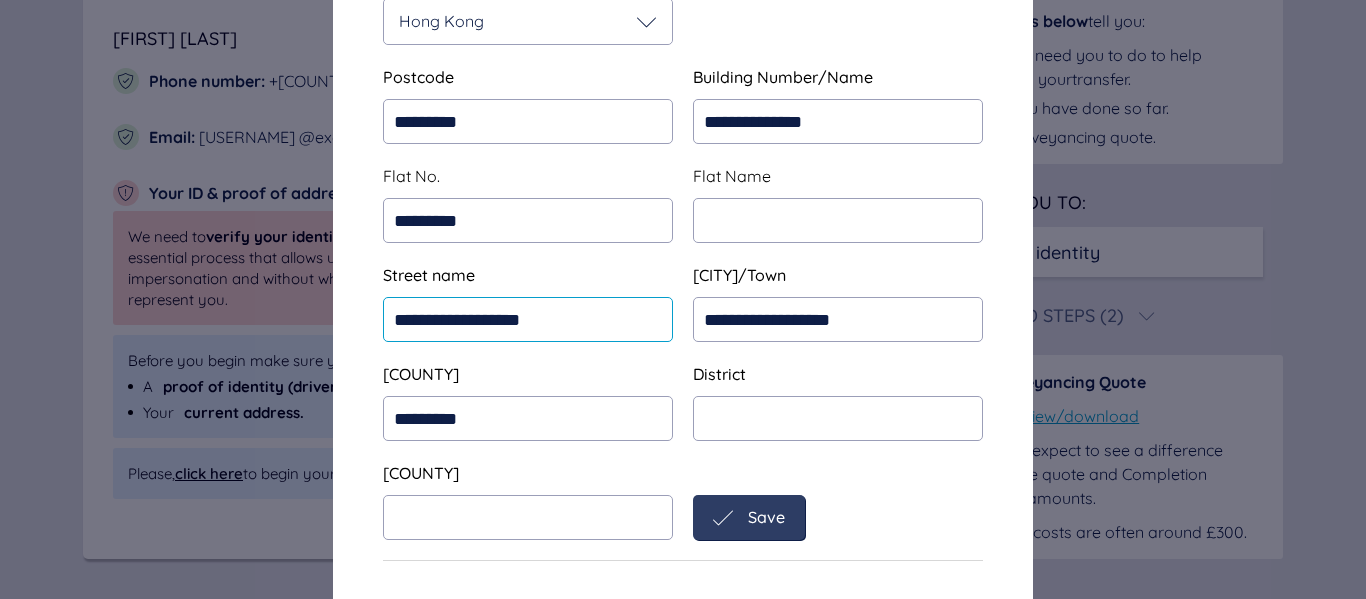 type on "**********" 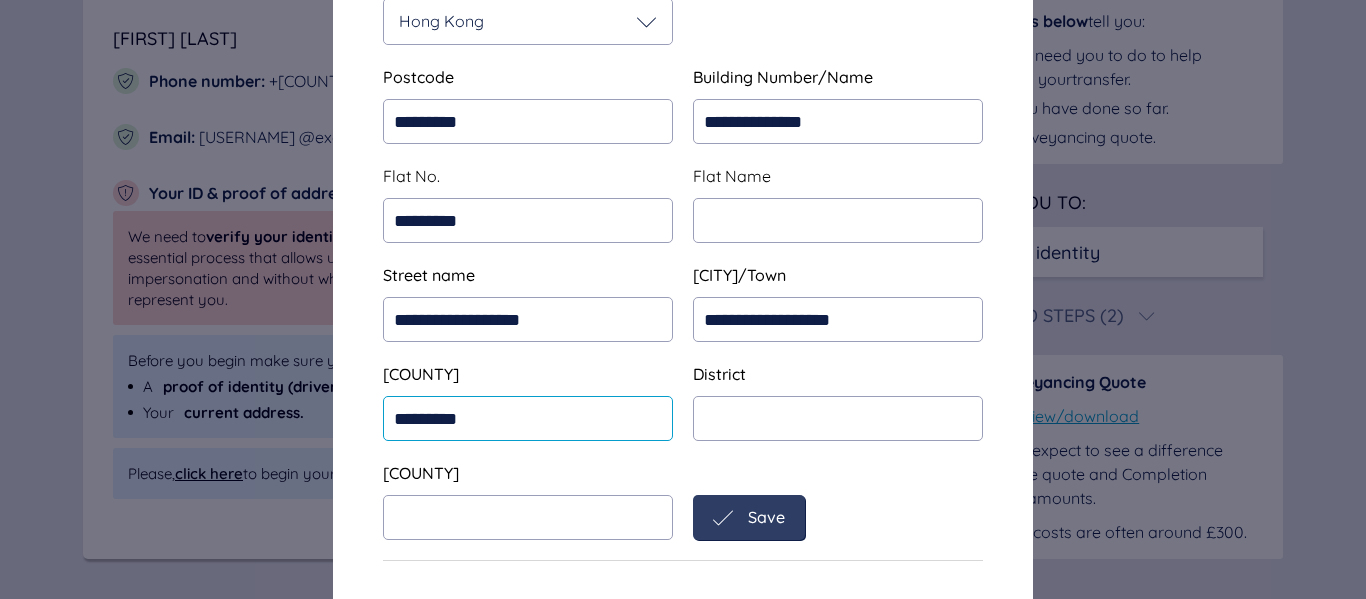 drag, startPoint x: 538, startPoint y: 431, endPoint x: 272, endPoint y: 409, distance: 266.90823 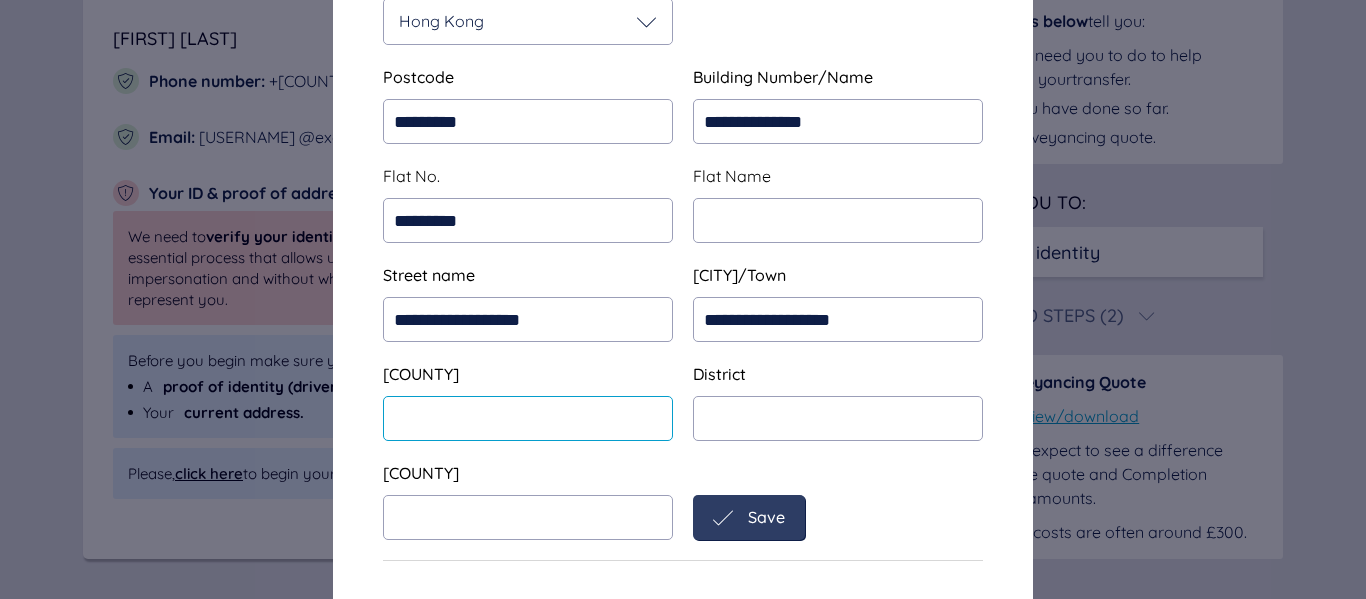 type 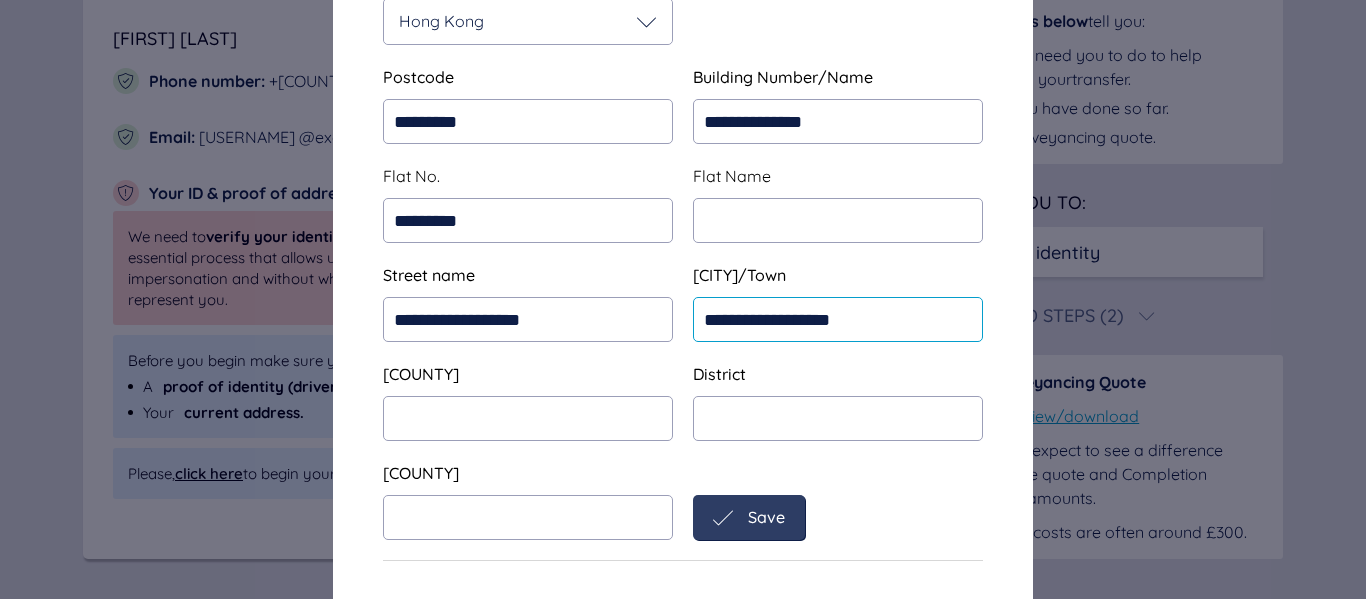 drag, startPoint x: 906, startPoint y: 326, endPoint x: 593, endPoint y: 310, distance: 313.4087 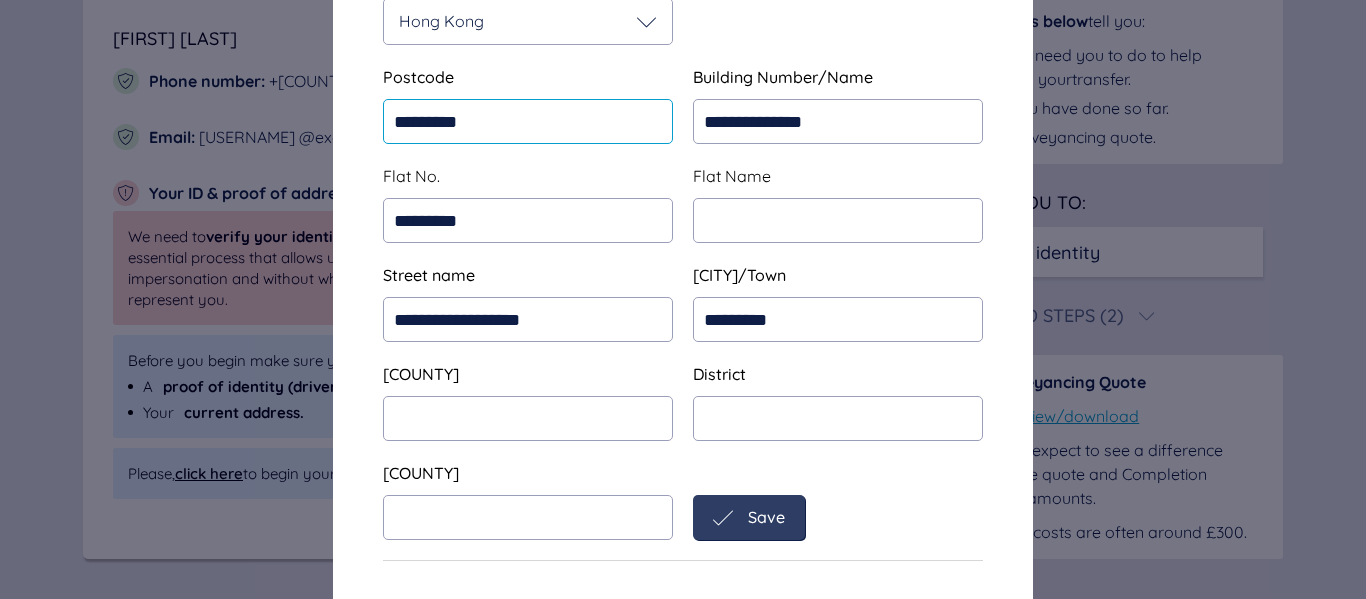 drag, startPoint x: 535, startPoint y: 129, endPoint x: 284, endPoint y: 129, distance: 251 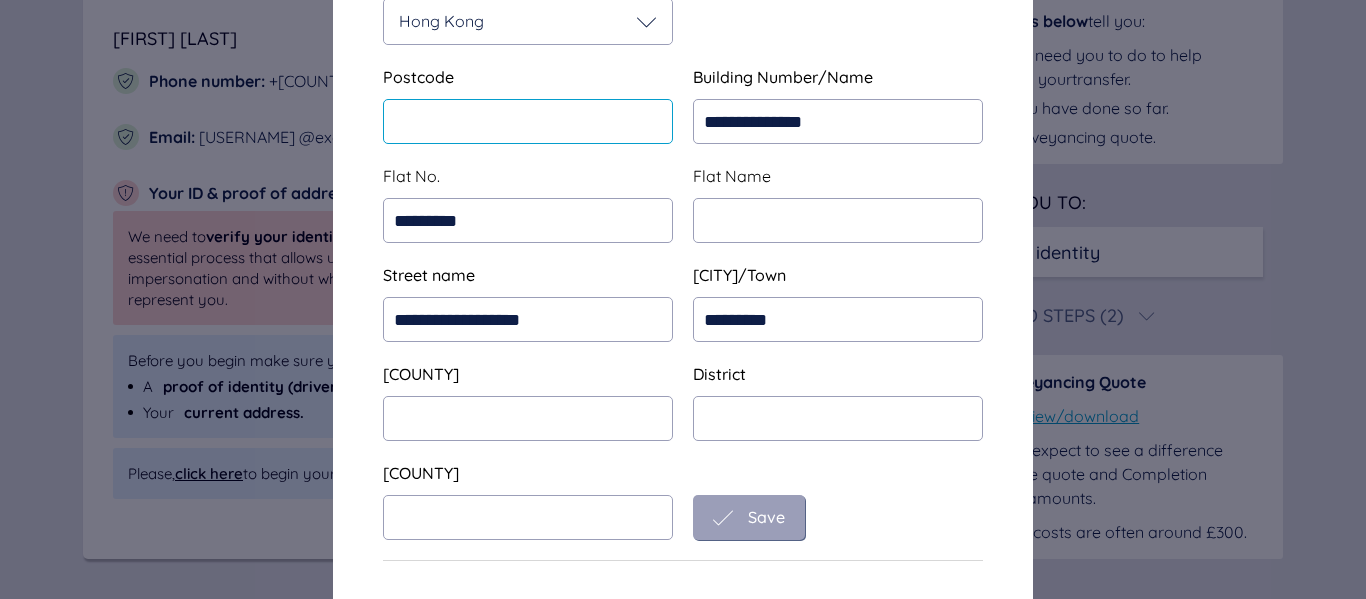 click at bounding box center [528, 121] 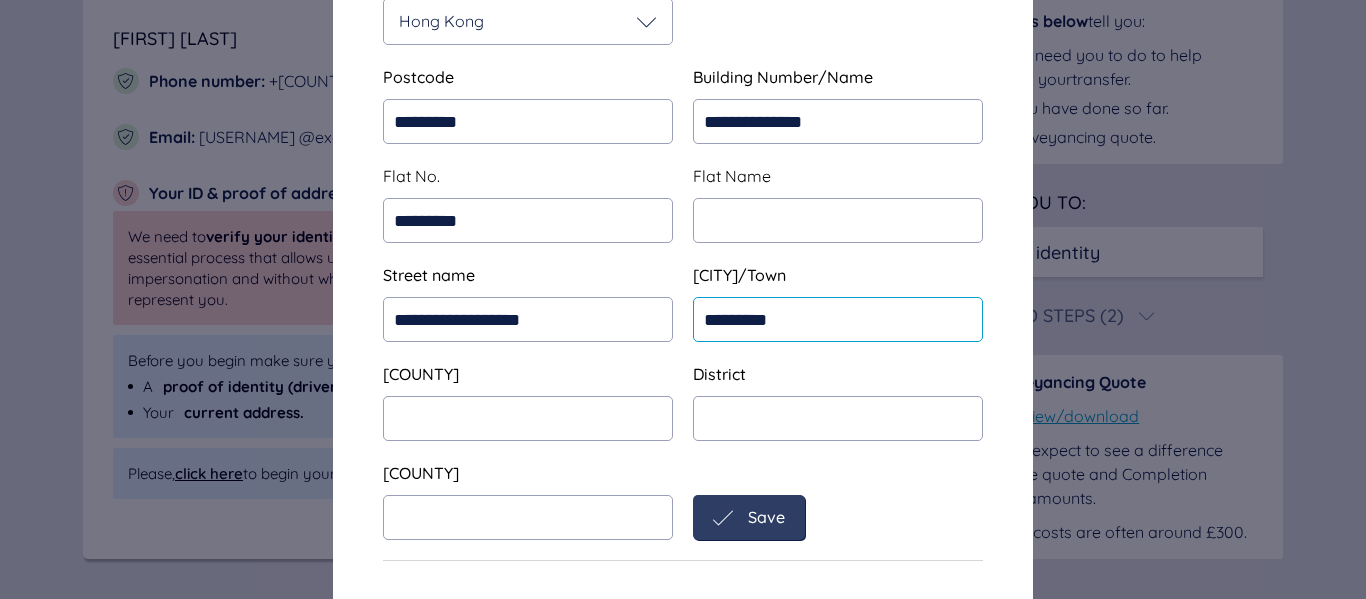 drag, startPoint x: 818, startPoint y: 325, endPoint x: 685, endPoint y: 308, distance: 134.08206 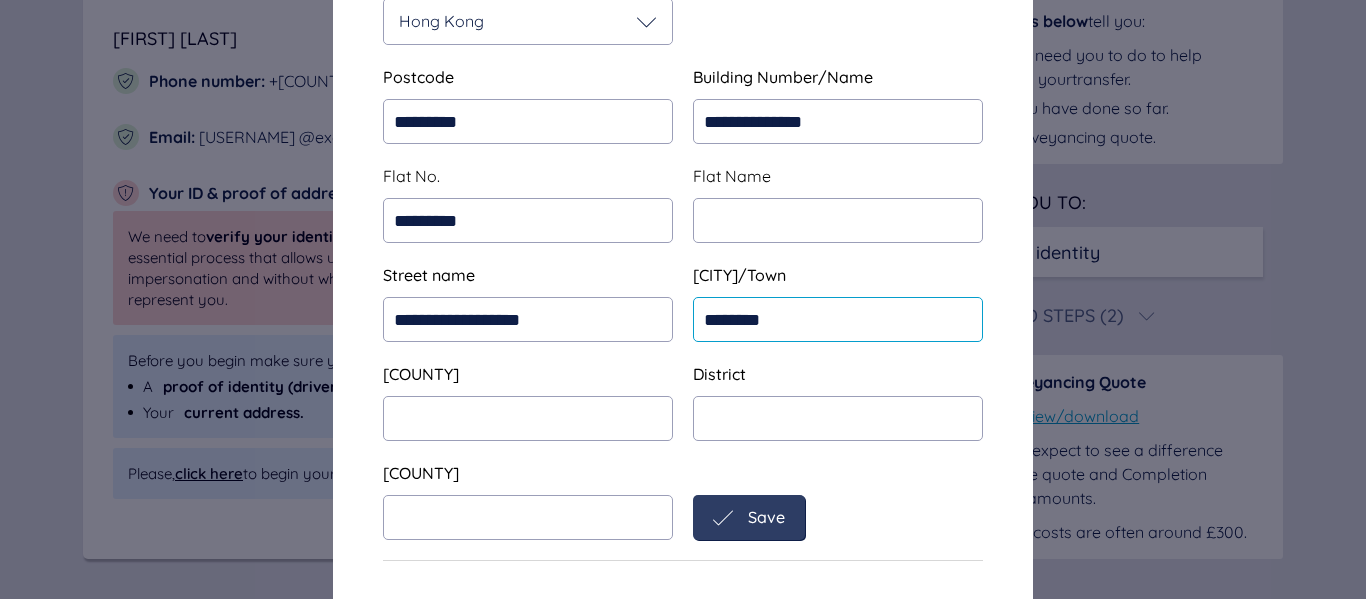 type on "********" 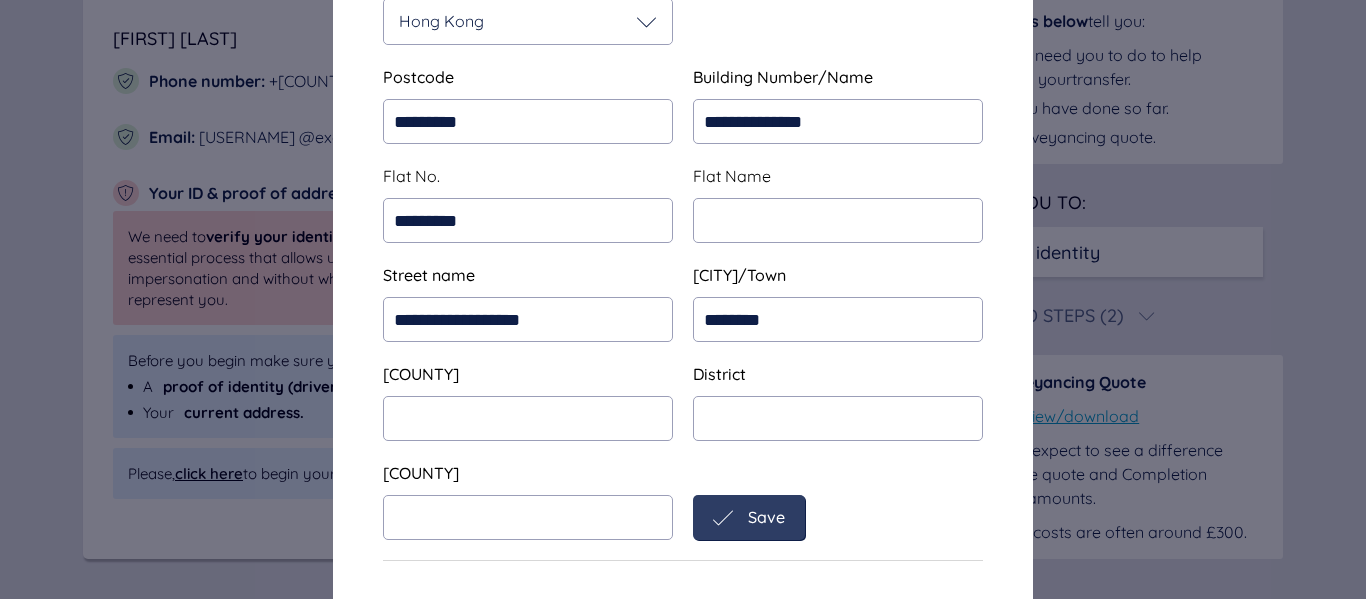 click on "Save" at bounding box center (766, 517) 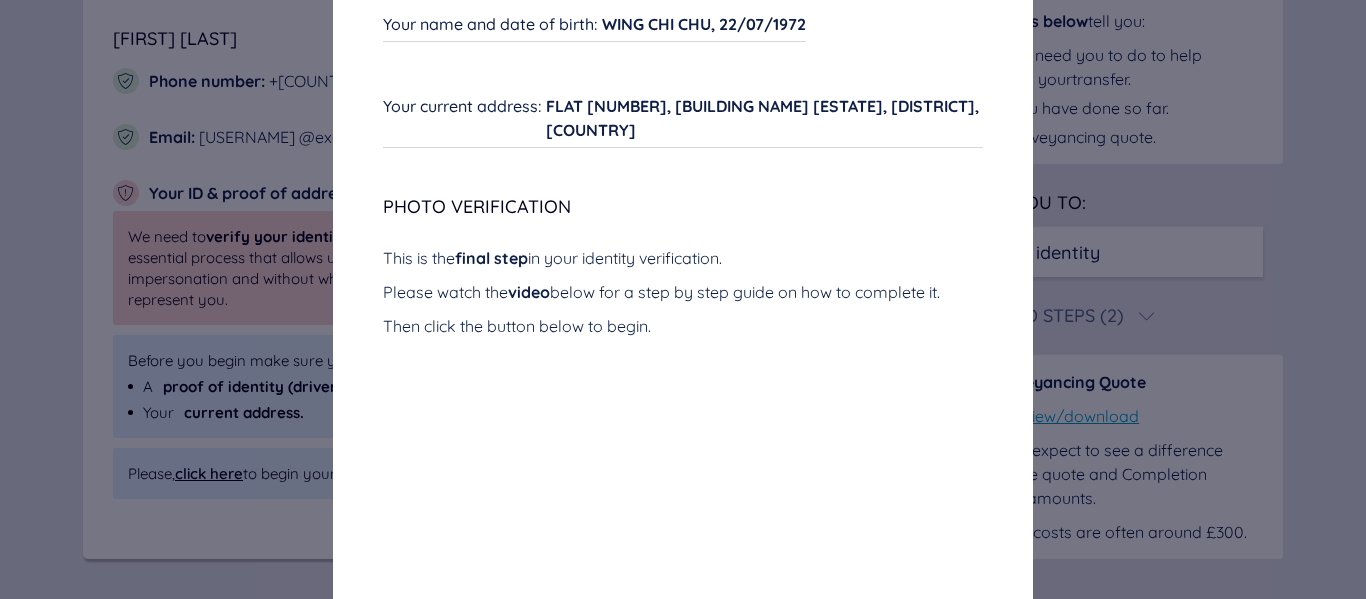scroll, scrollTop: 0, scrollLeft: 0, axis: both 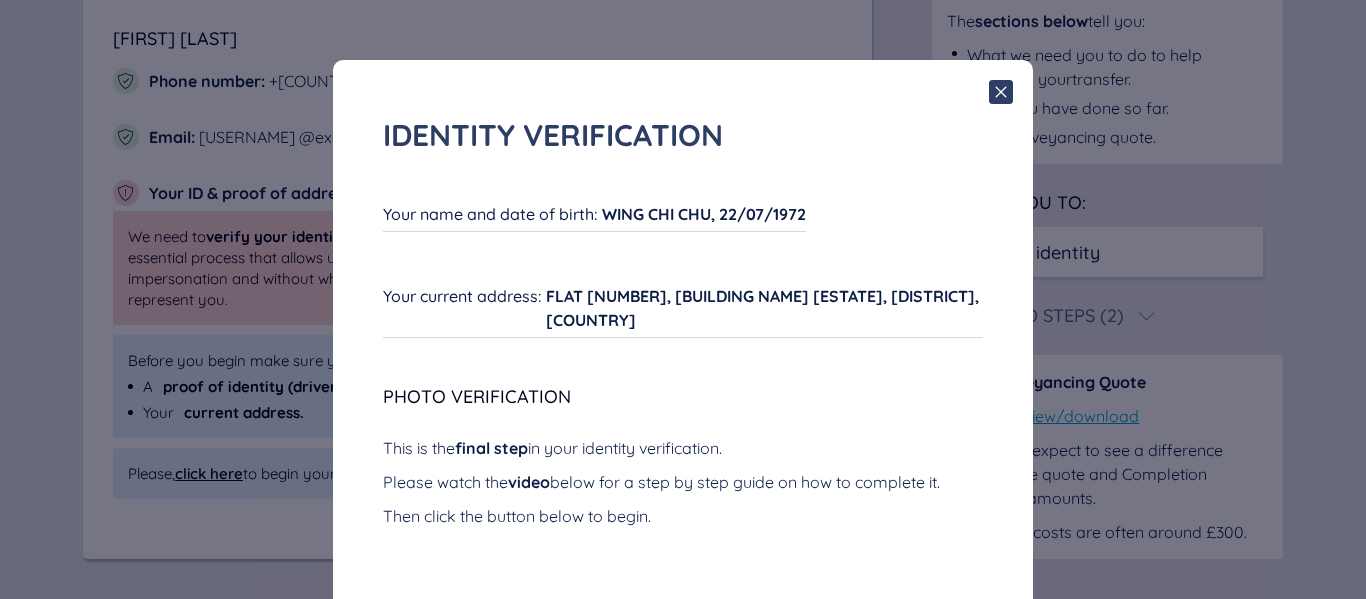 click on "WING CHI CHU, 22/07/1972" at bounding box center (704, 214) 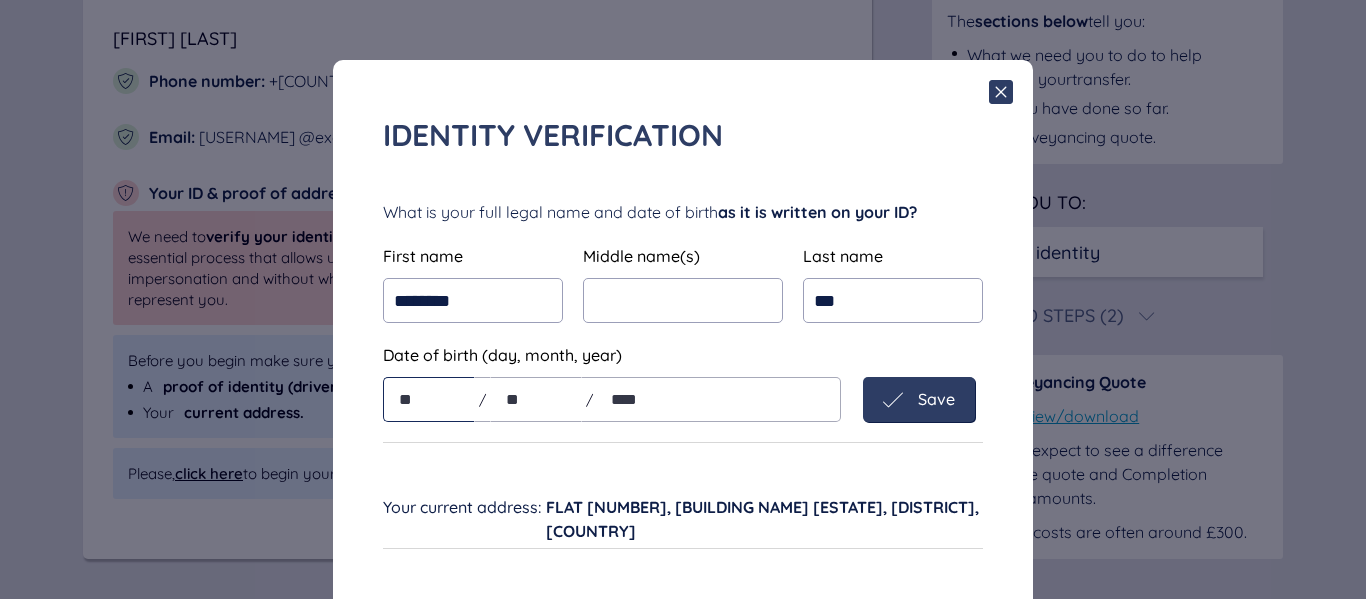click on "**" at bounding box center [429, 399] 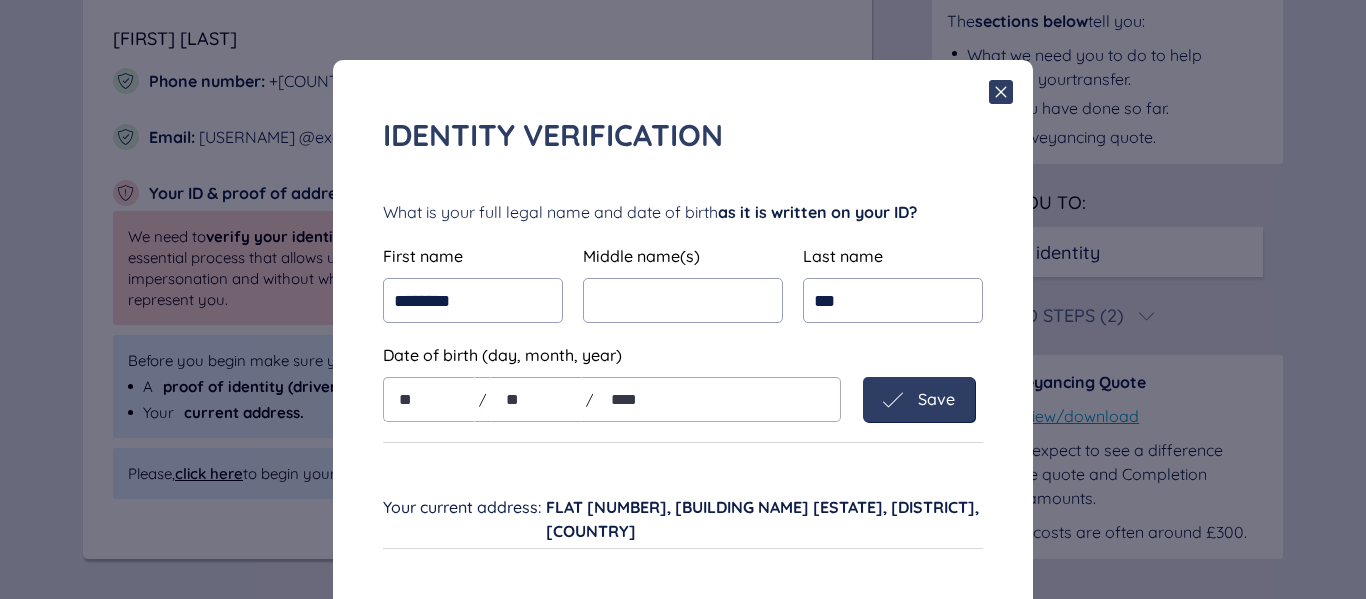 click on "Save" at bounding box center (936, 399) 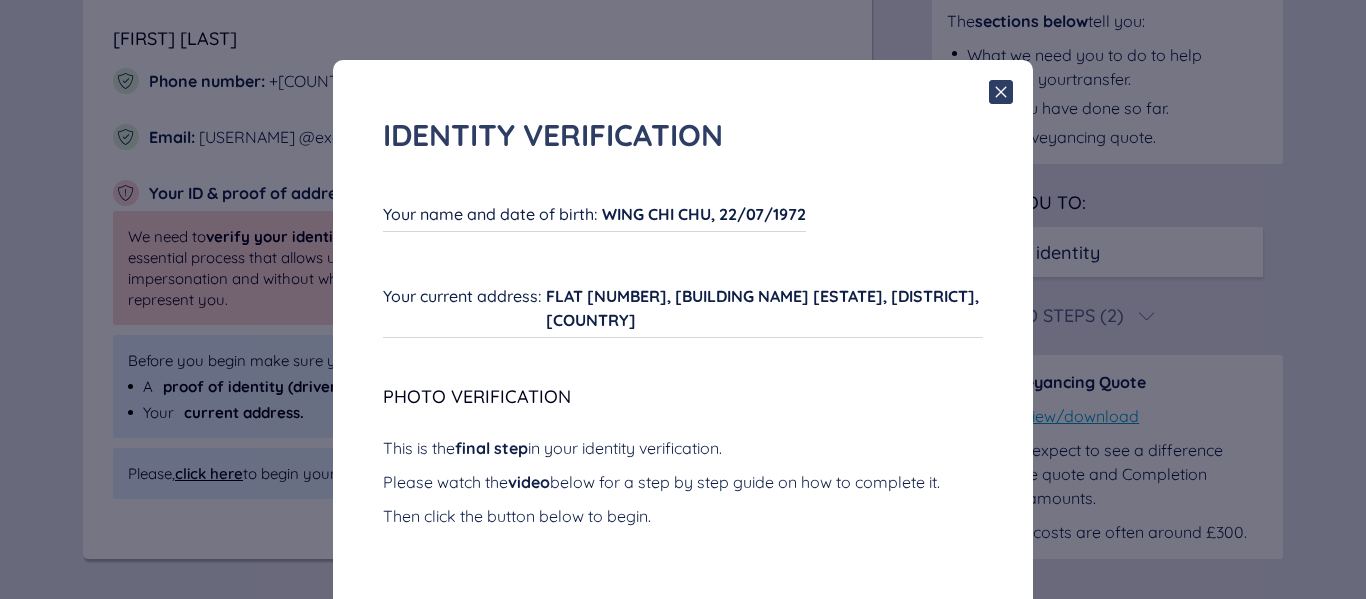 click on "WING CHI CHU, 22/07/1972" at bounding box center (704, 214) 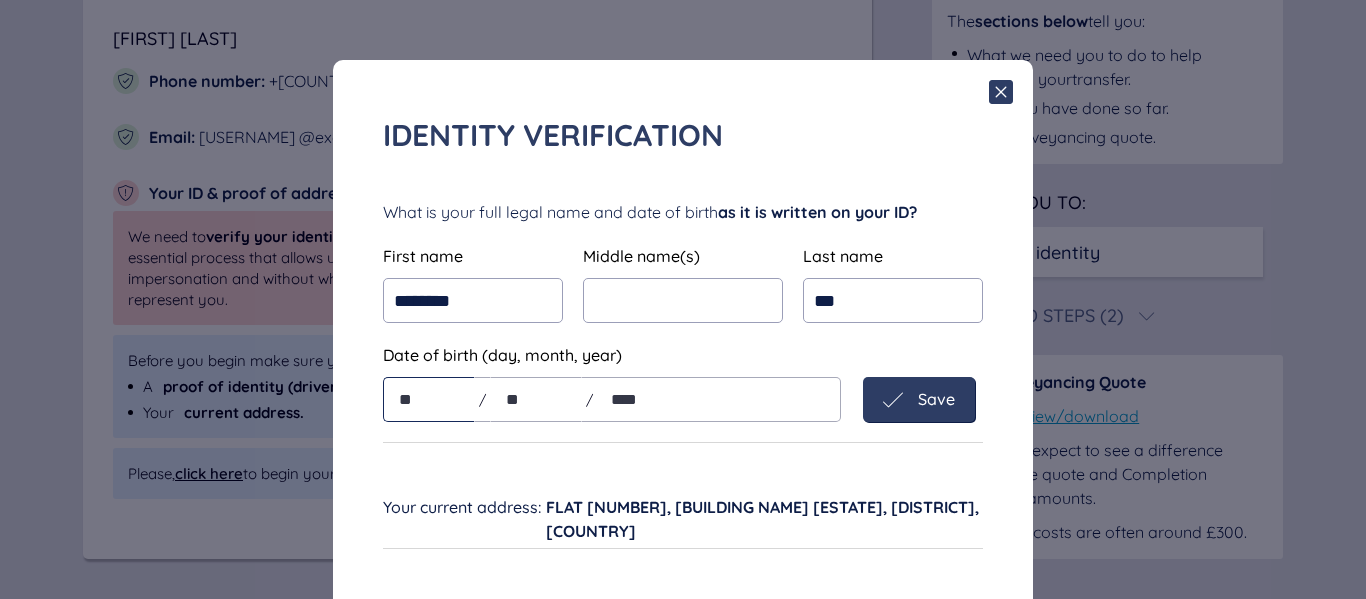 click on "**" at bounding box center (429, 399) 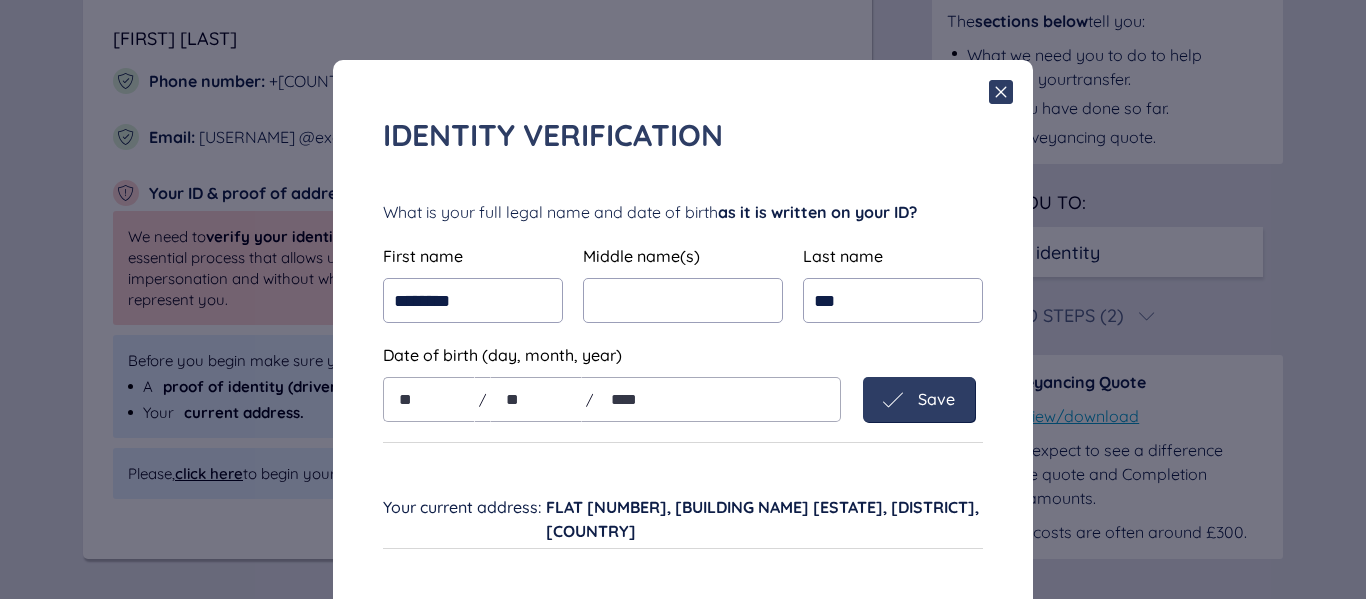 click on "Save" at bounding box center (919, 399) 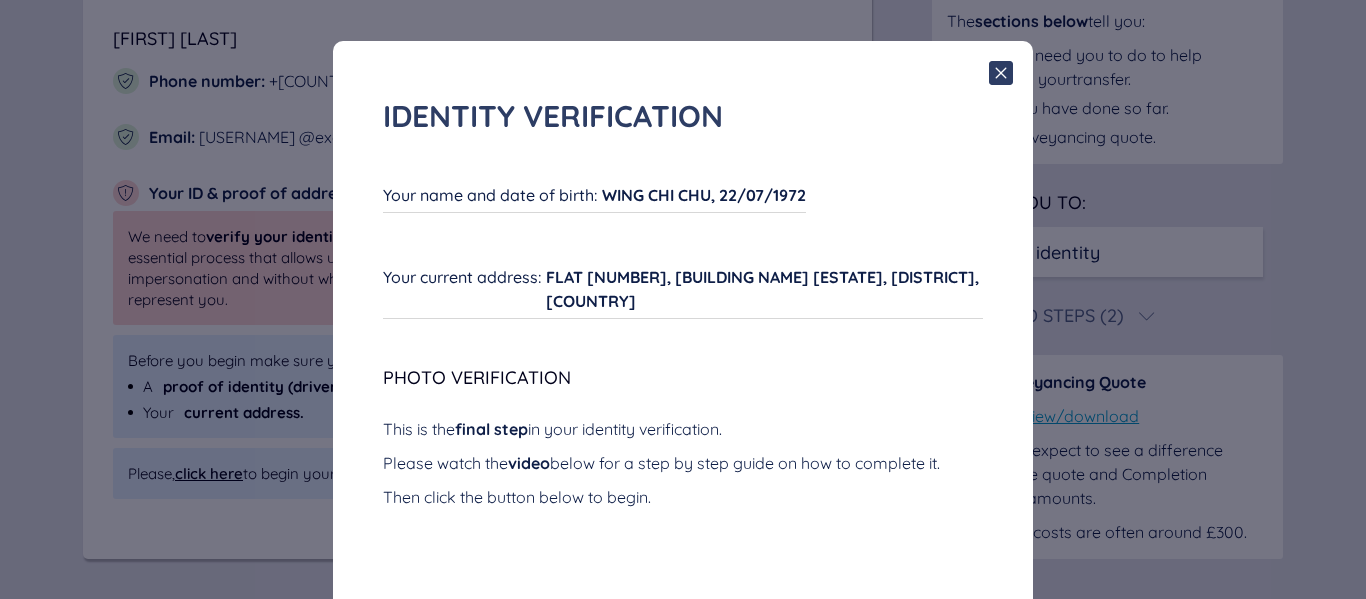 scroll, scrollTop: 0, scrollLeft: 0, axis: both 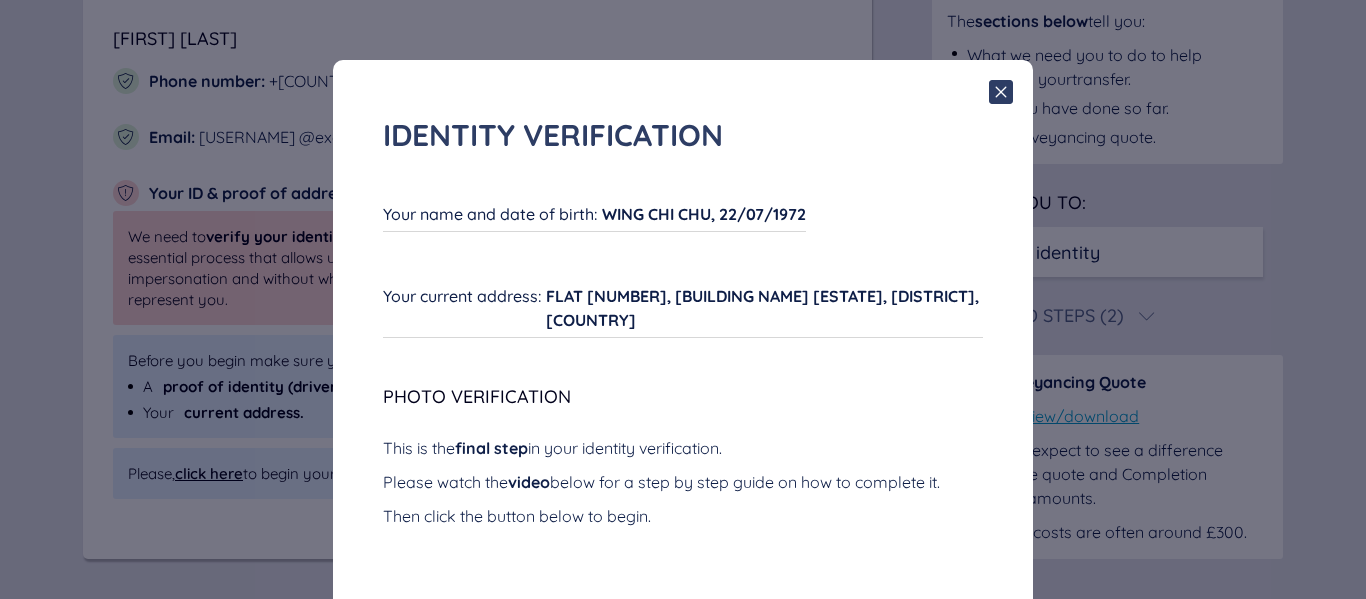 click on "WING CHI CHU, 22/07/1972" at bounding box center [704, 214] 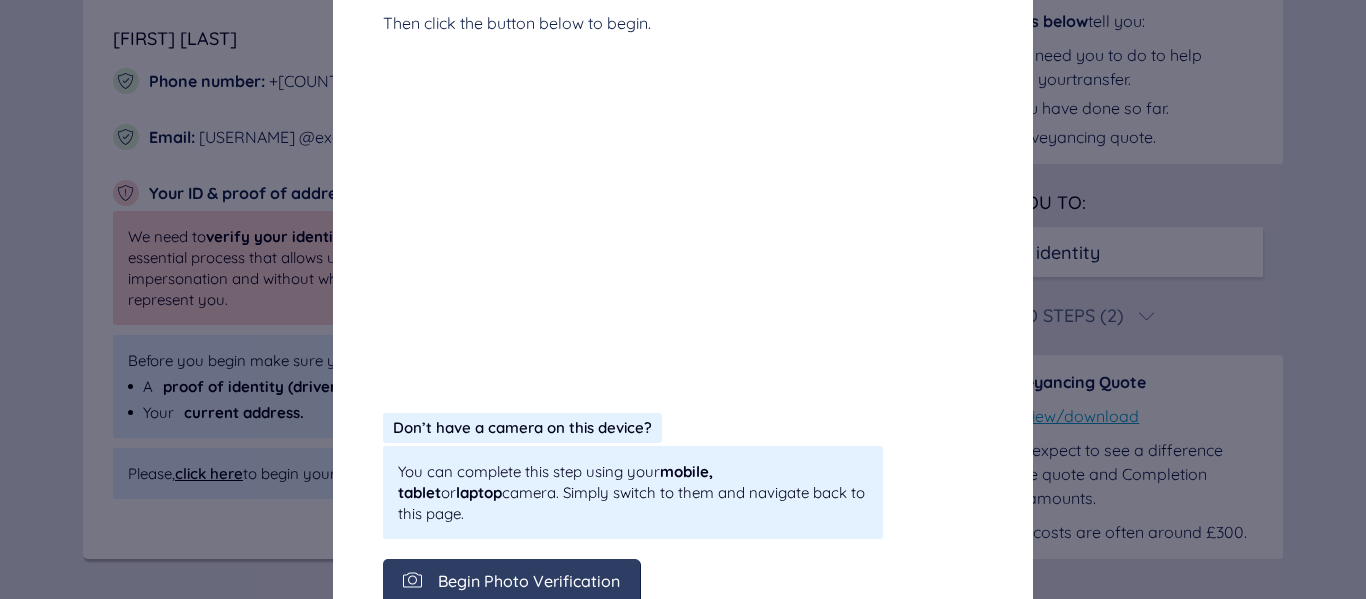 scroll, scrollTop: 738, scrollLeft: 0, axis: vertical 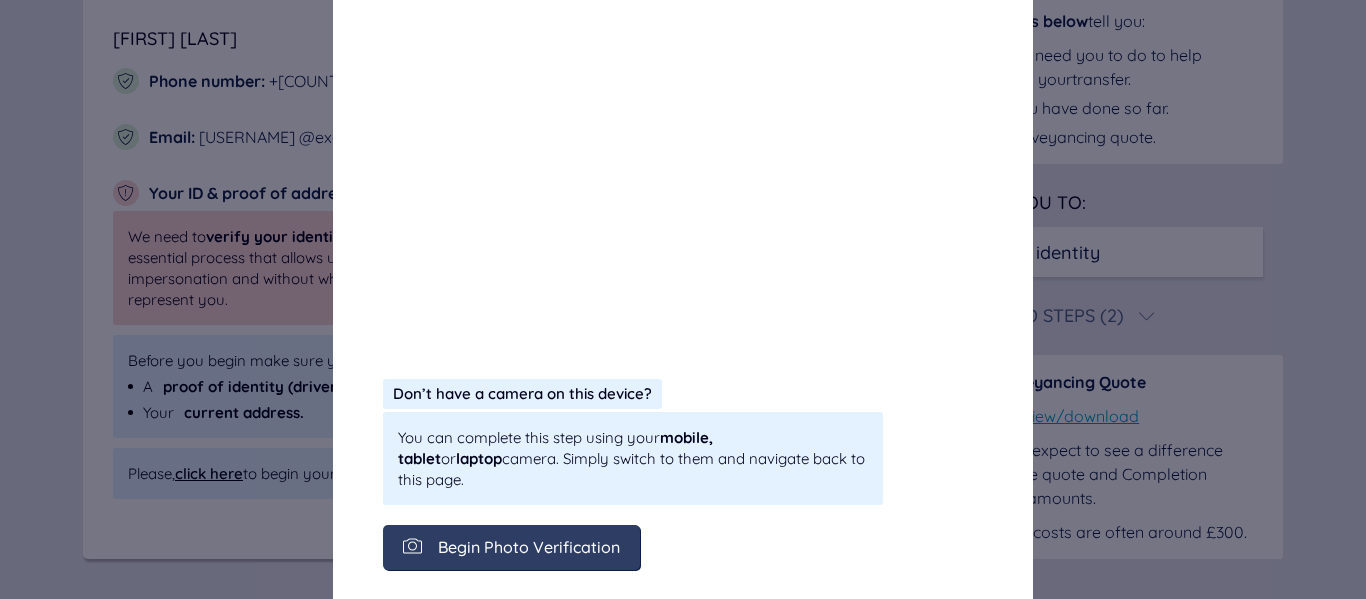 click on "Begin Photo Verification" at bounding box center [0, 0] 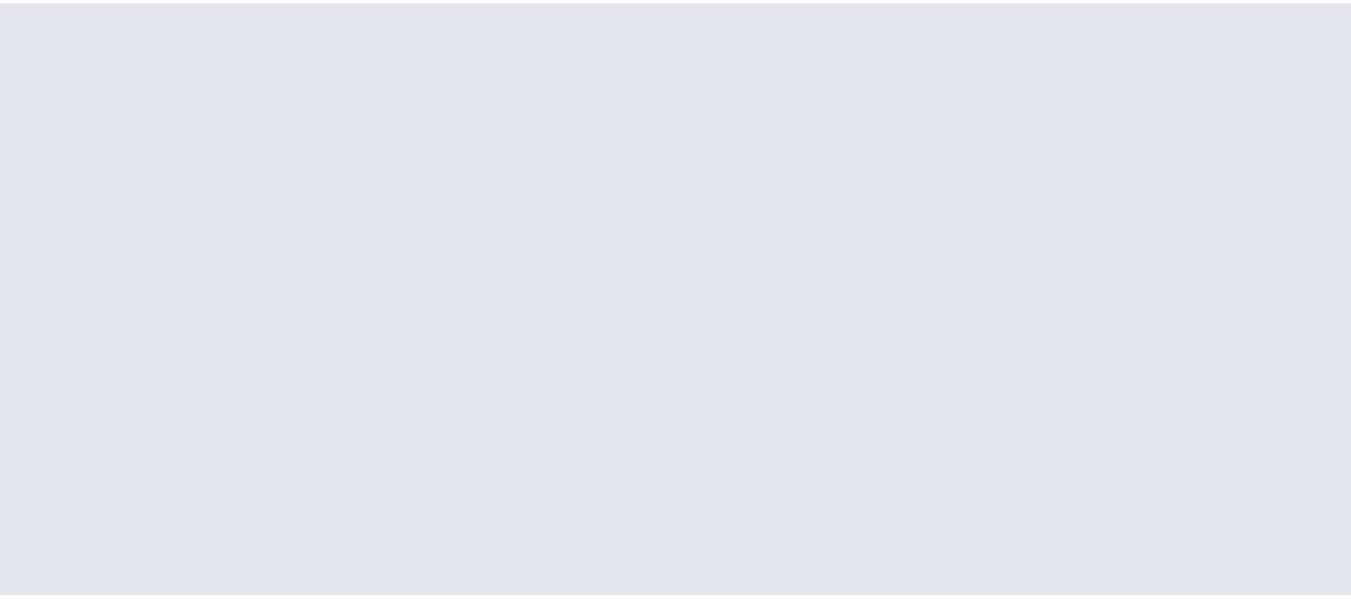 scroll, scrollTop: 0, scrollLeft: 0, axis: both 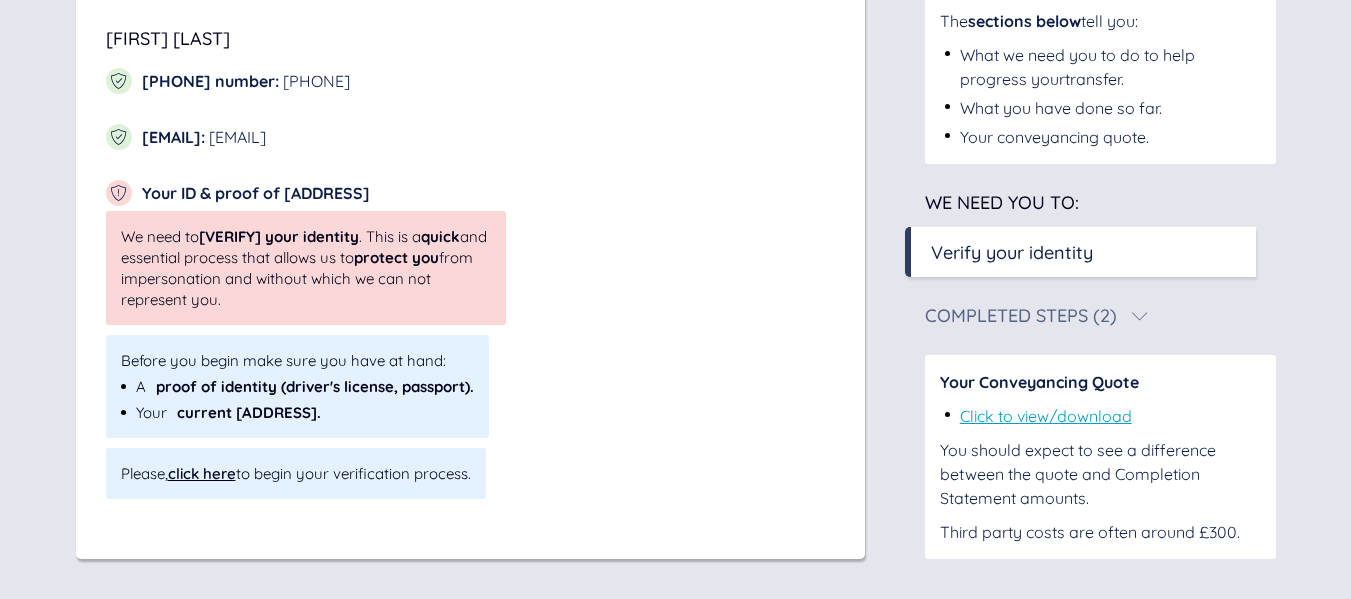 click on "click here" at bounding box center (202, 473) 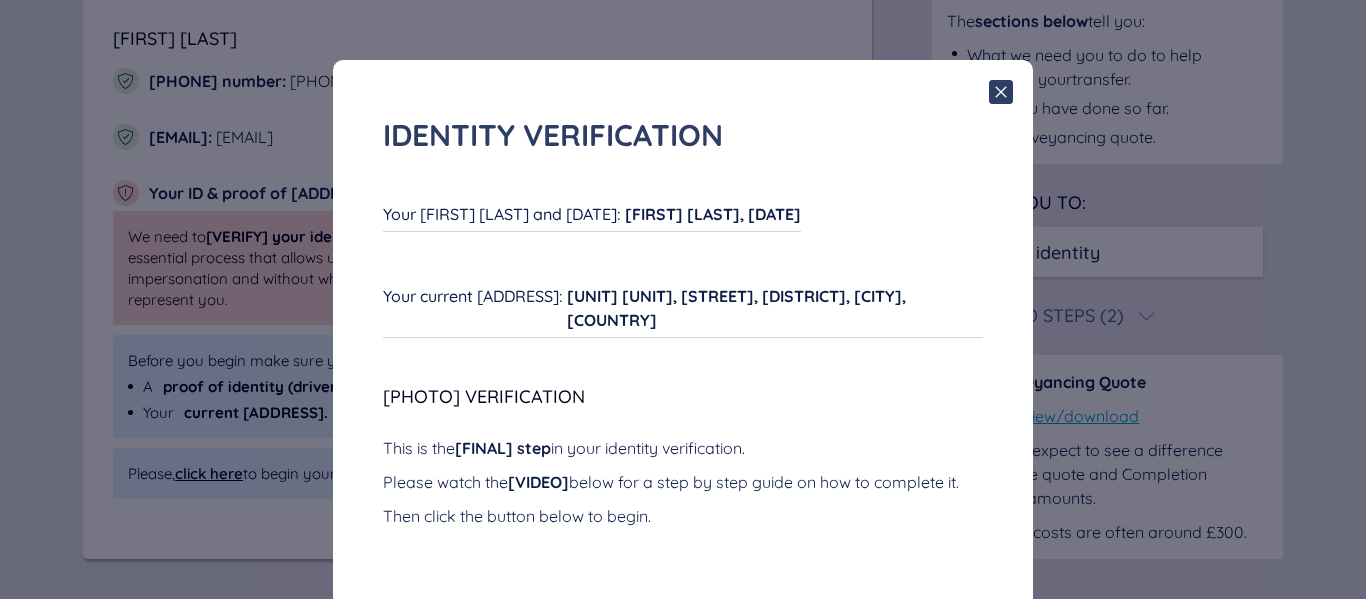 click on "WING CHI CHU, 22/07/1972" at bounding box center [713, 214] 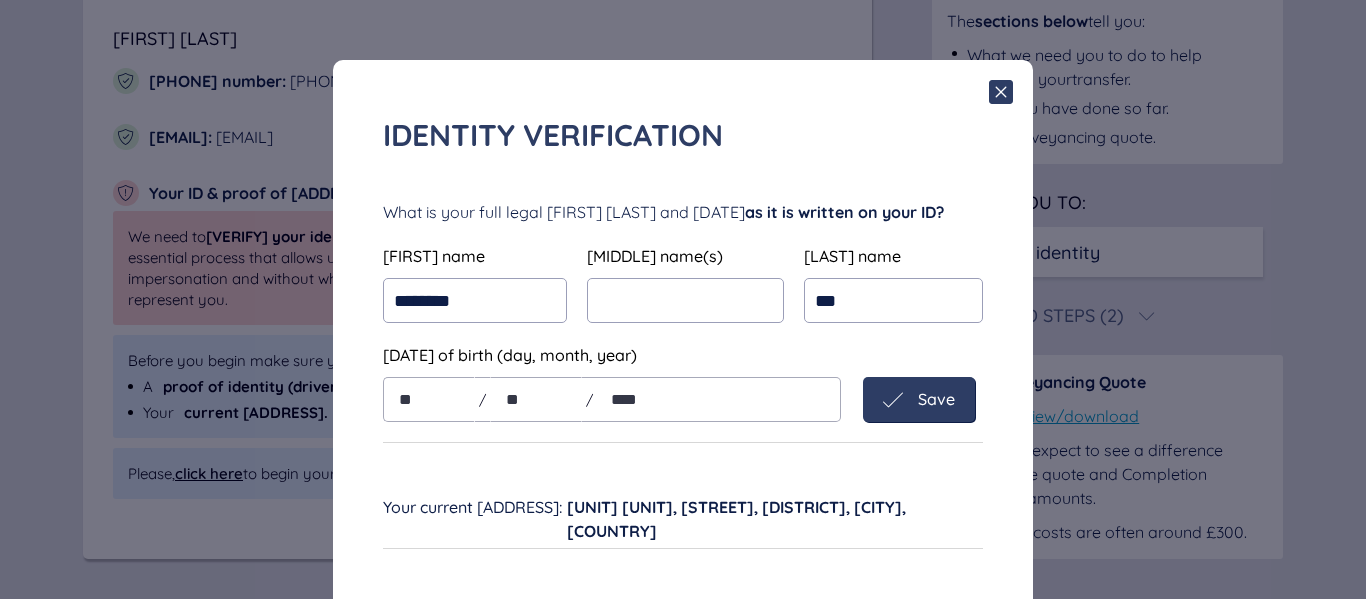 click on "Save" at bounding box center (919, 400) 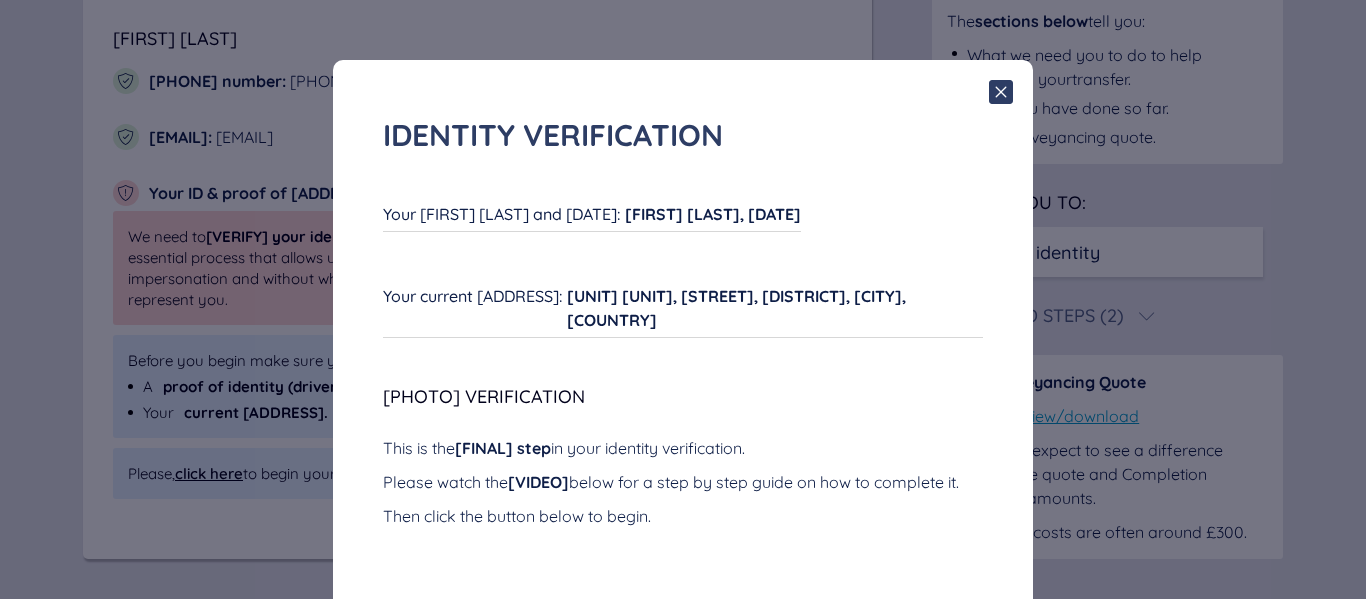 click on "WING CHI CHU, 22/07/1972" at bounding box center (713, 214) 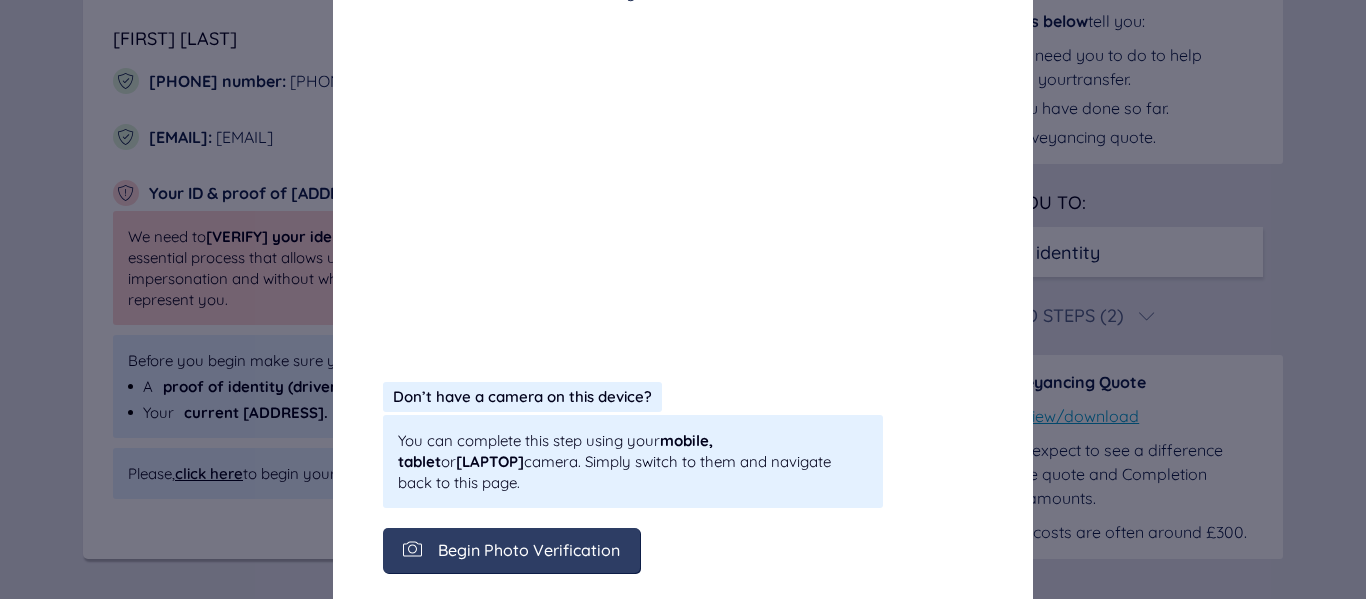 scroll, scrollTop: 738, scrollLeft: 0, axis: vertical 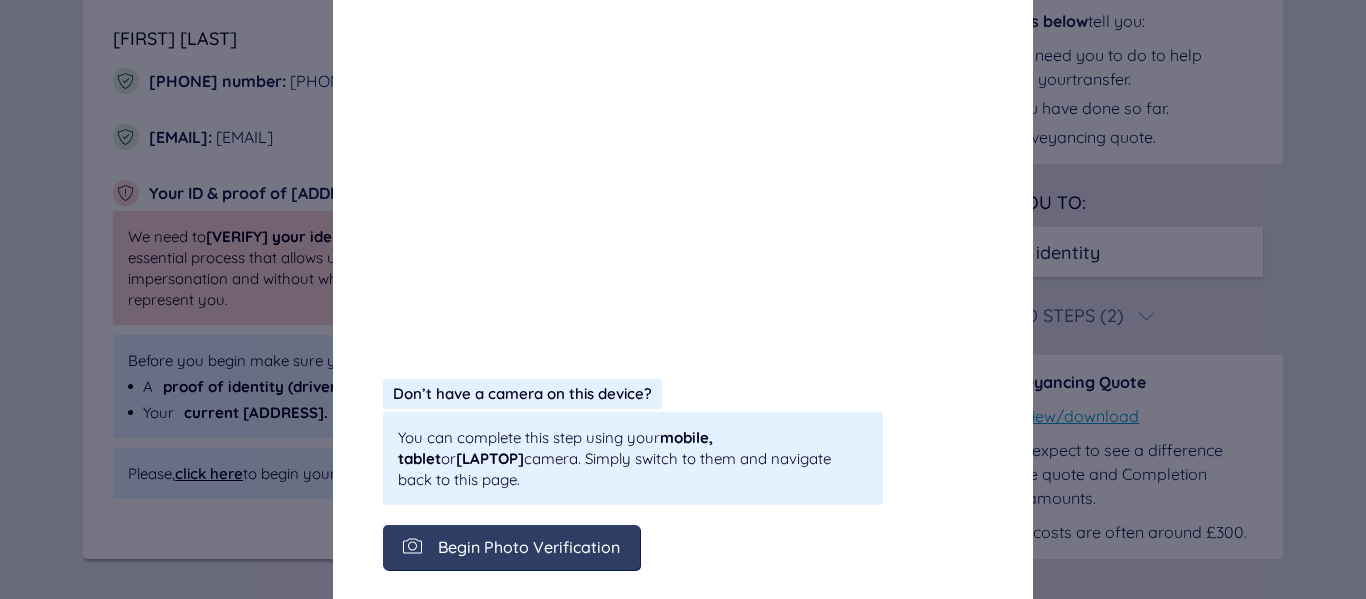click on "Begin Photo Verification" at bounding box center [0, 0] 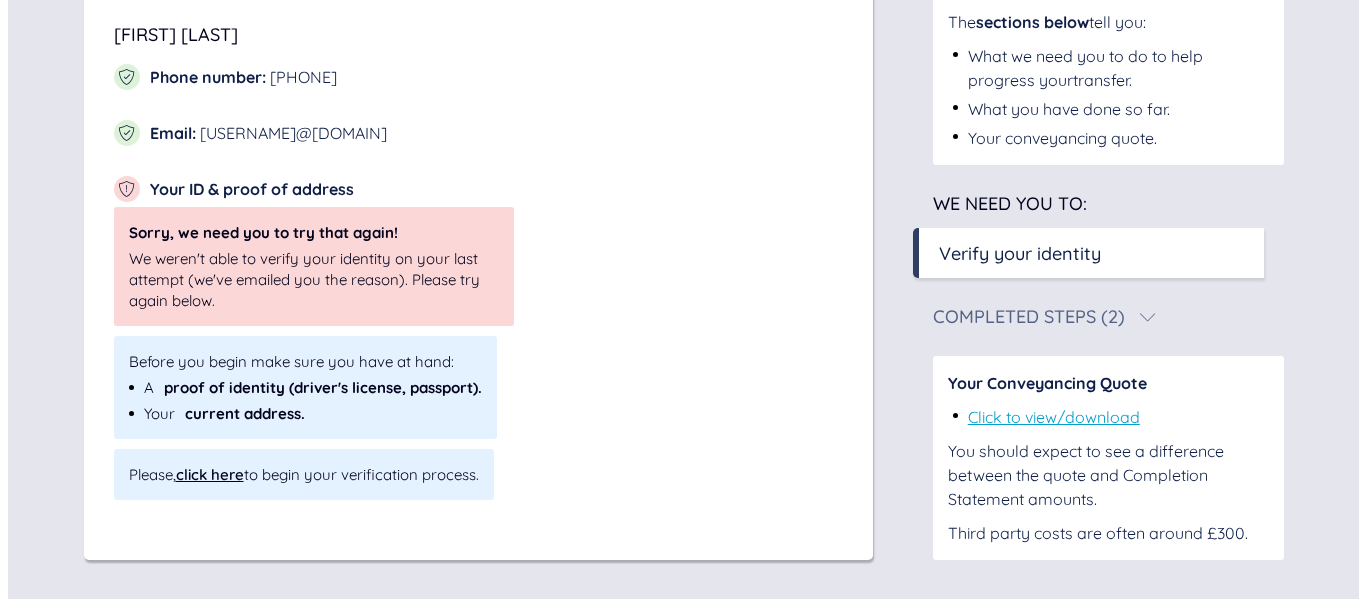 scroll, scrollTop: 395, scrollLeft: 0, axis: vertical 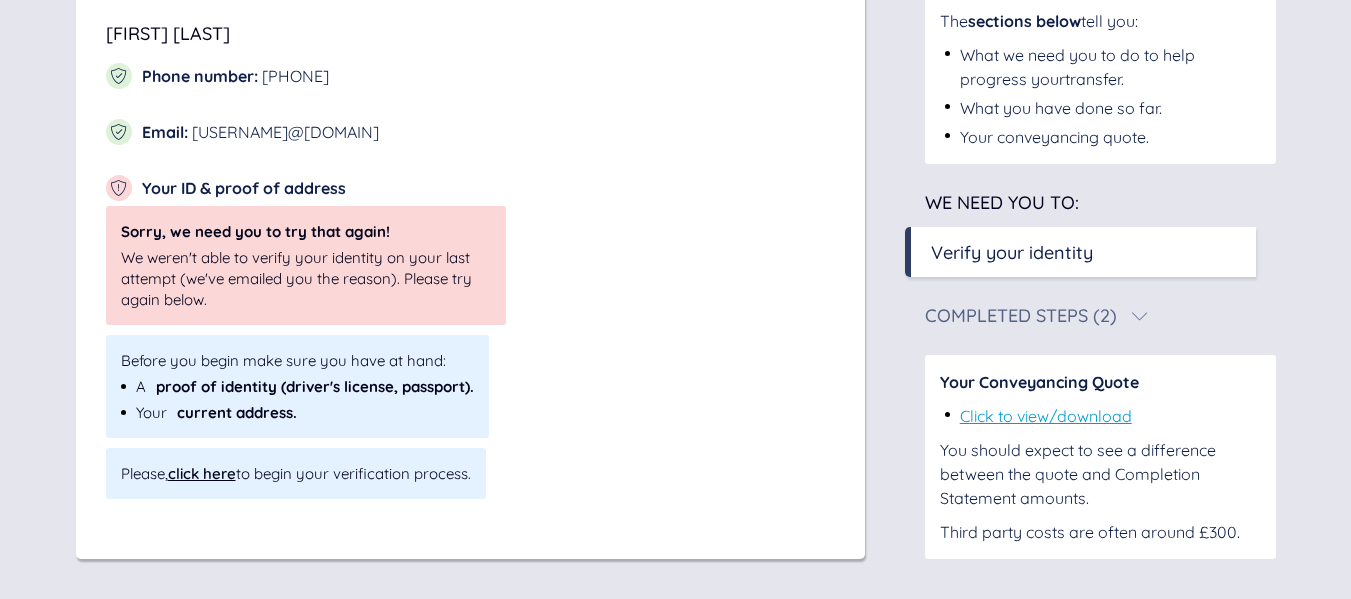 click on "click here" at bounding box center [202, 473] 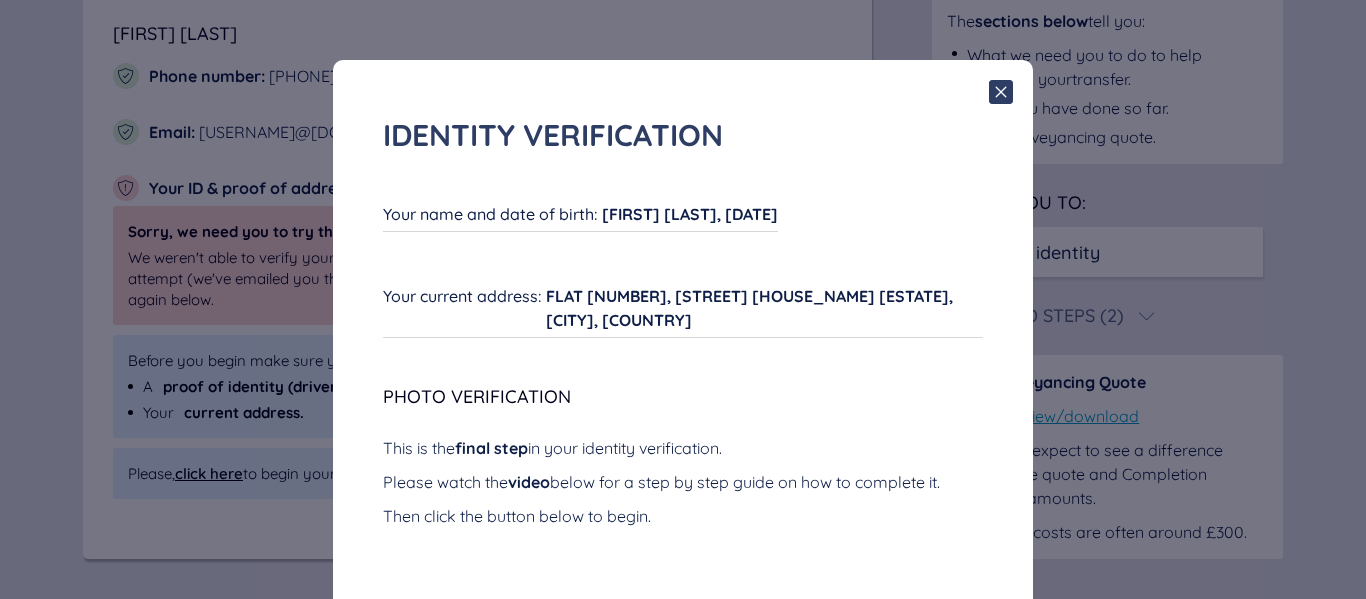 click on "[FIRST] [LAST], [DATE]" at bounding box center [690, 214] 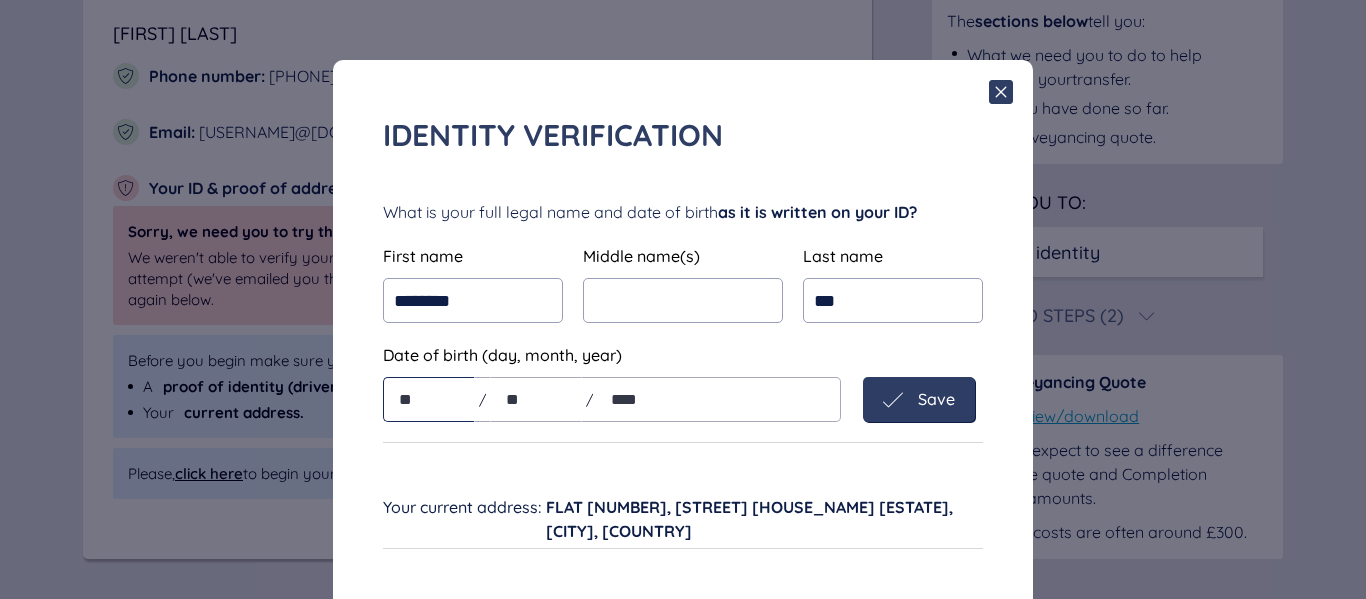click on "**" at bounding box center [429, 399] 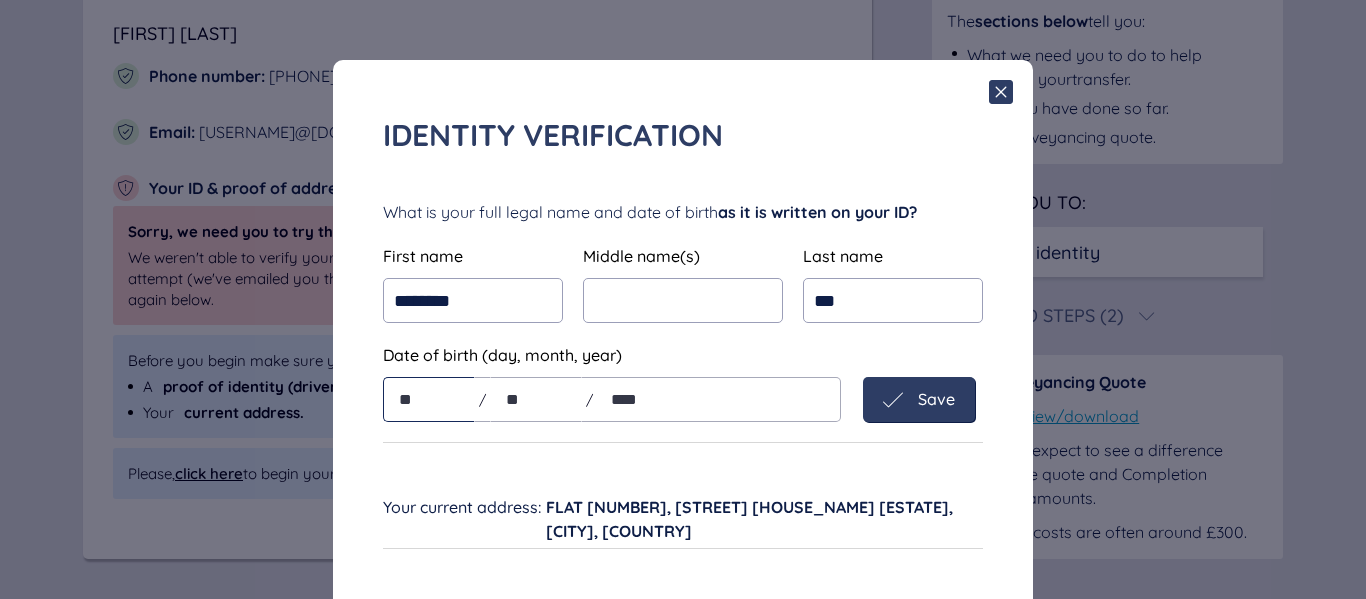 type on "**" 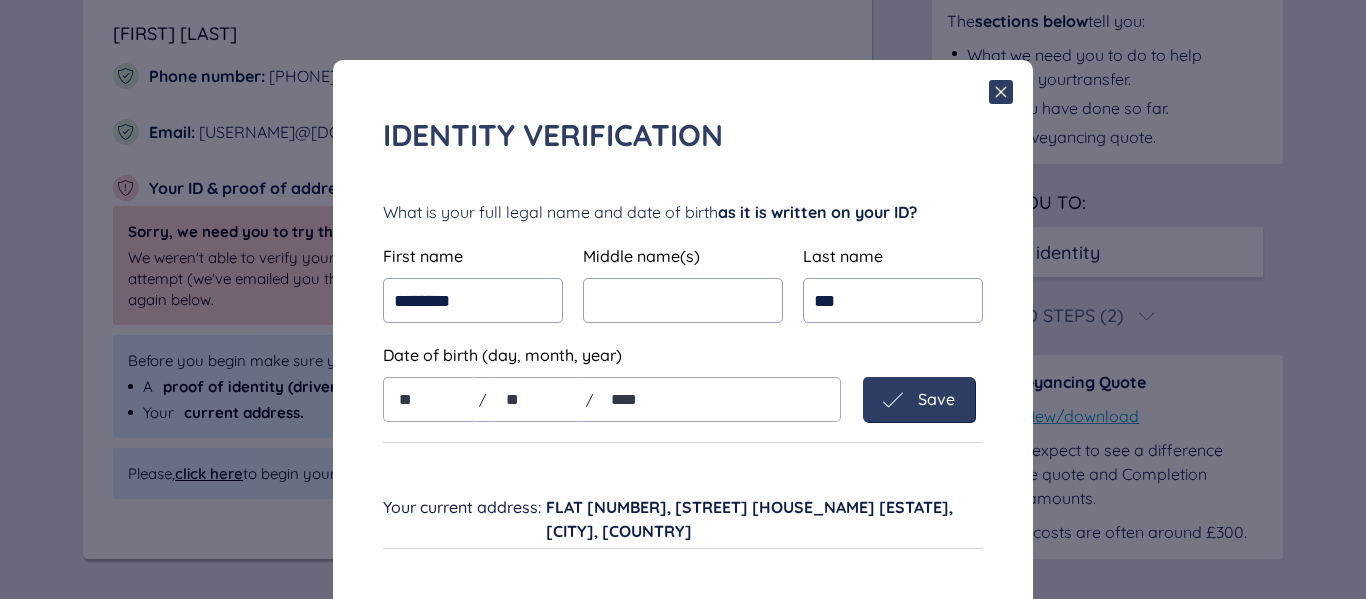 click on "Save" at bounding box center (919, 400) 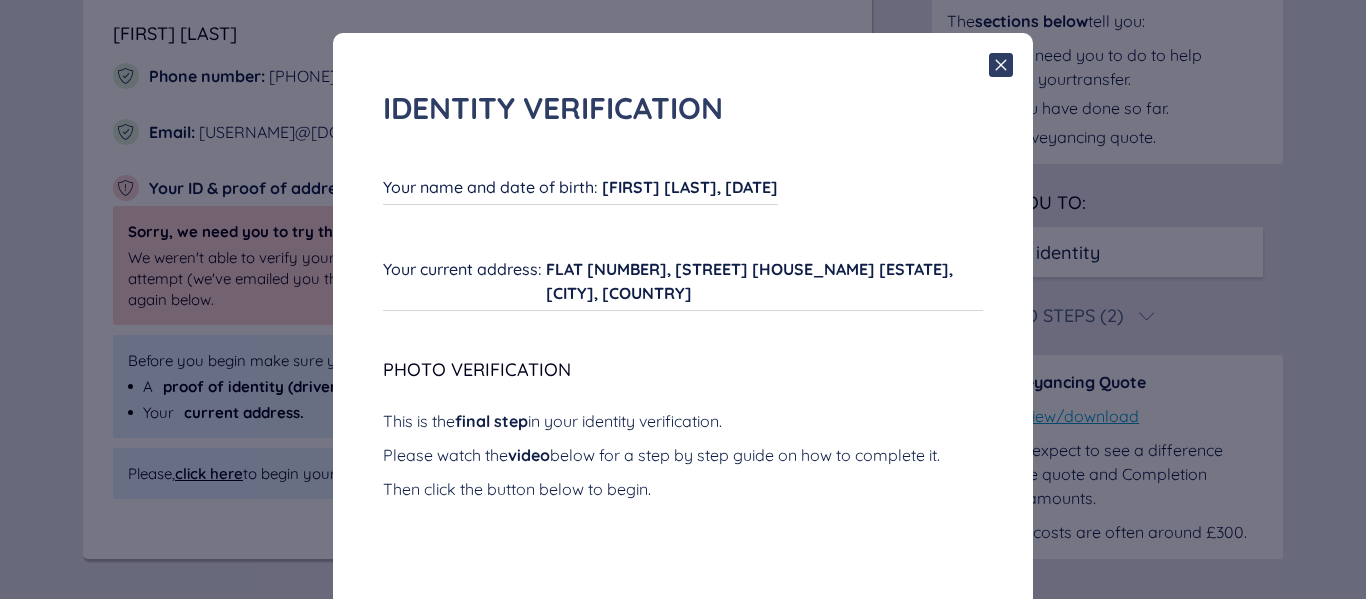 scroll, scrollTop: 527, scrollLeft: 0, axis: vertical 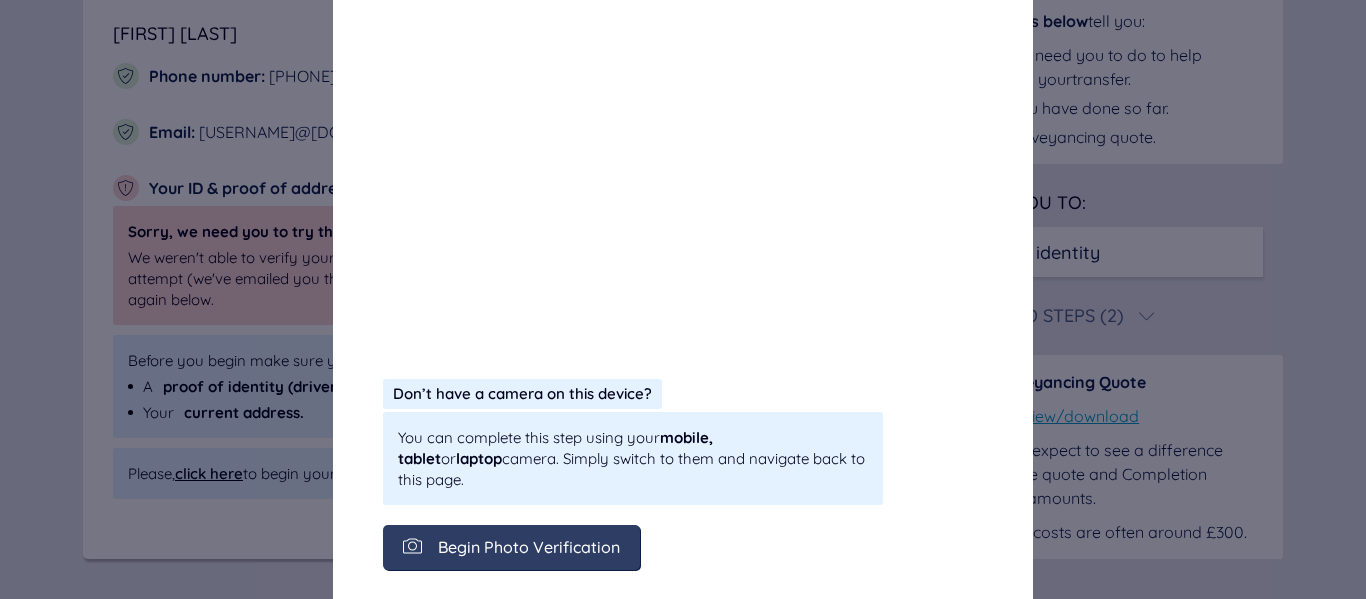 click on "Begin Photo Verification" at bounding box center (529, 547) 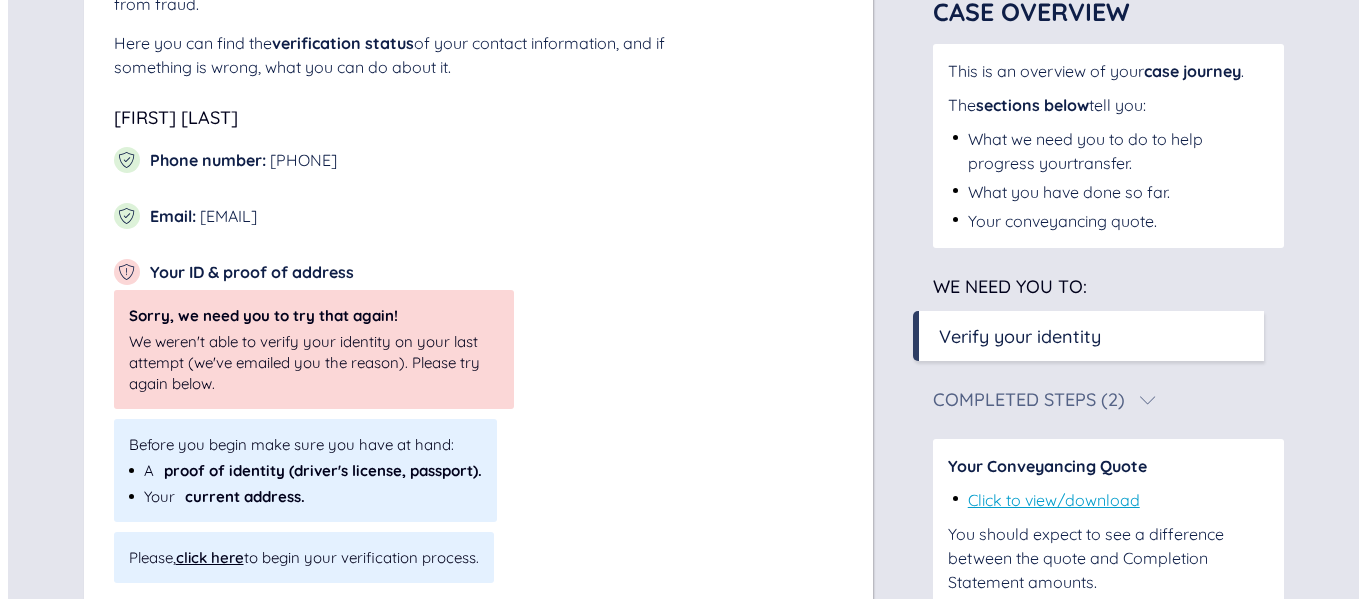 scroll, scrollTop: 395, scrollLeft: 0, axis: vertical 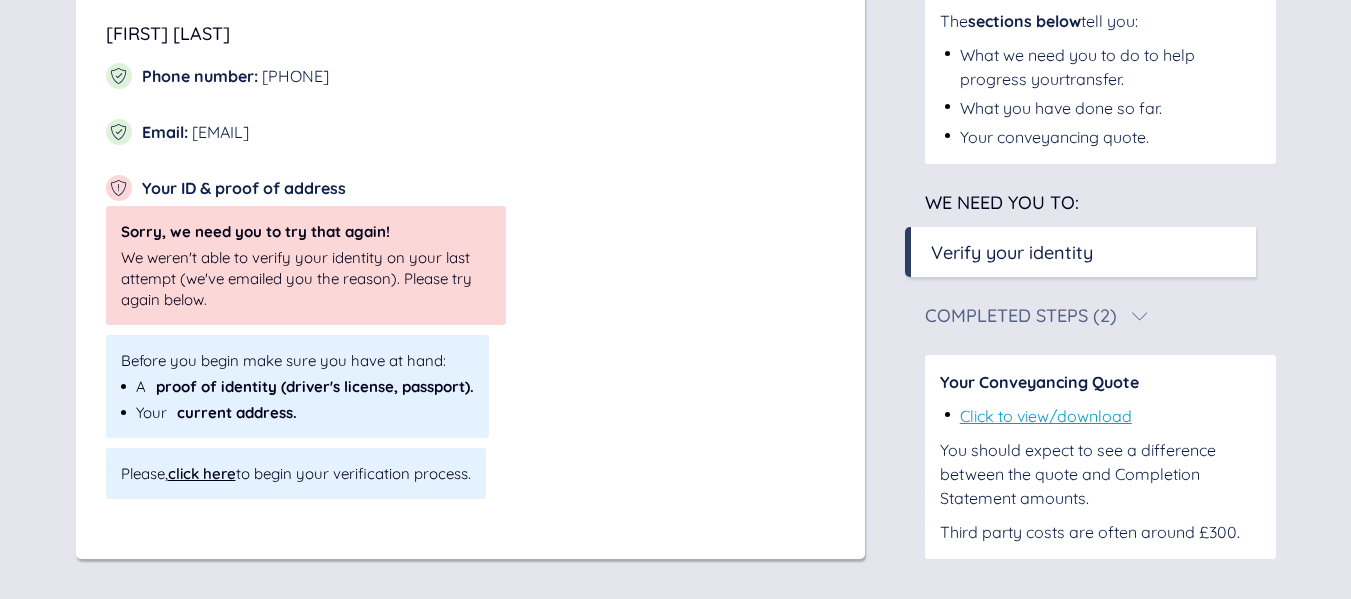 click on "click here" at bounding box center (202, 473) 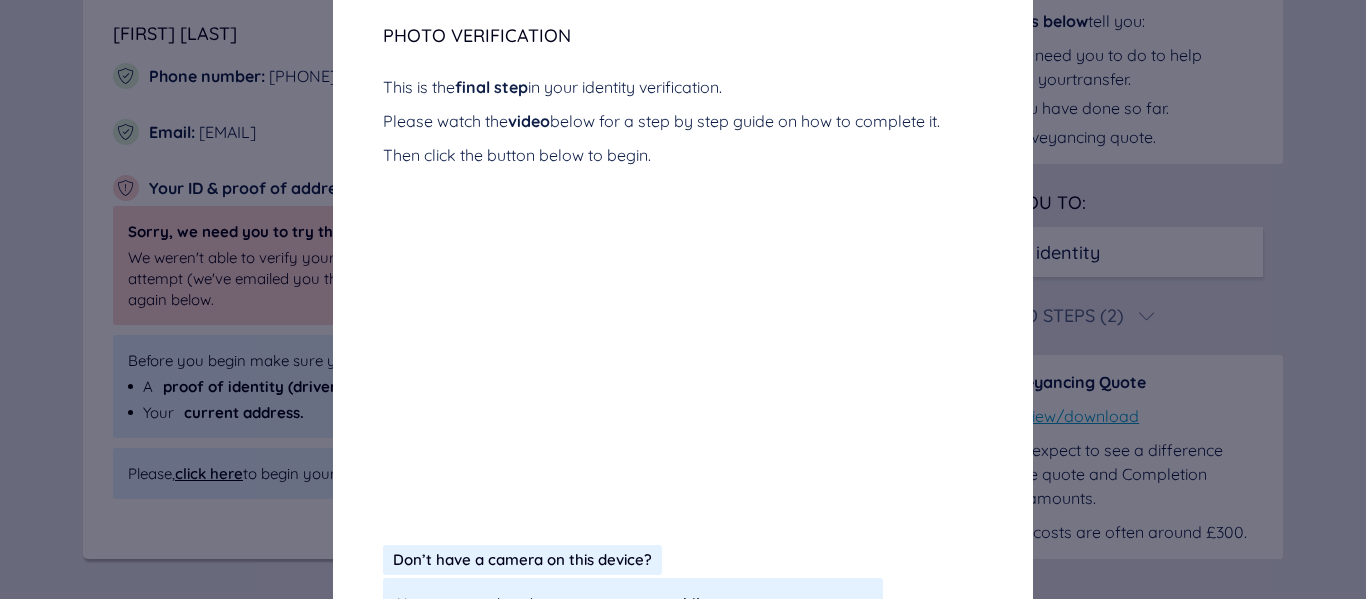 scroll, scrollTop: 527, scrollLeft: 0, axis: vertical 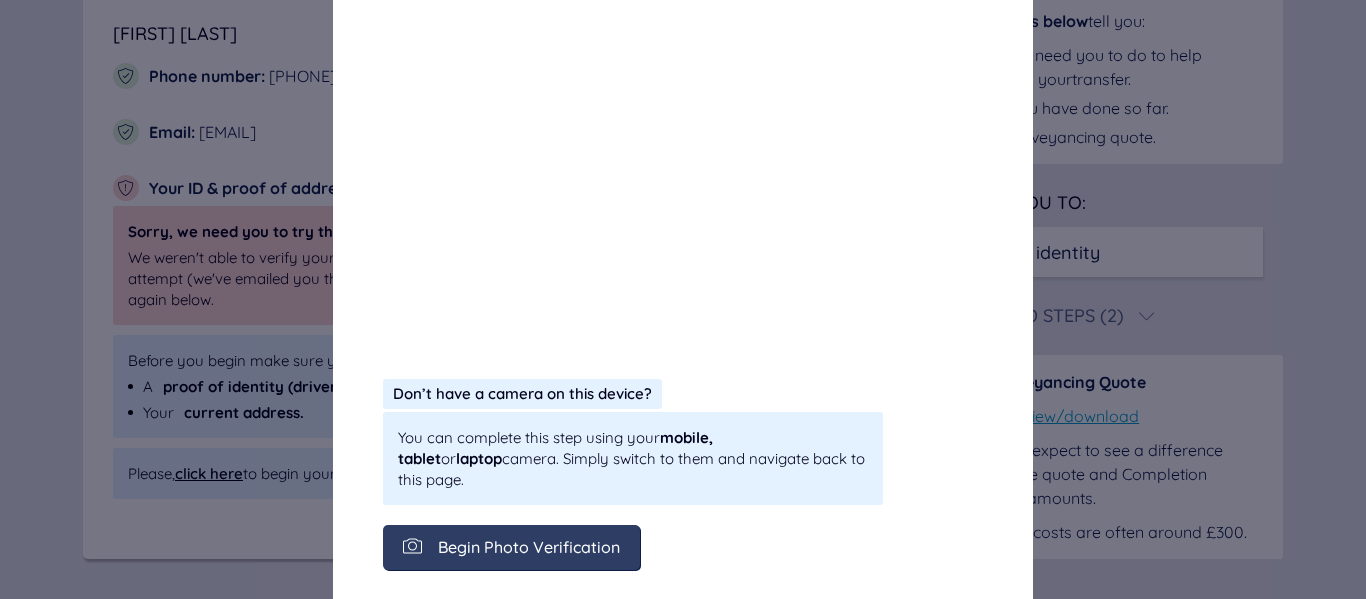click on "Begin Photo Verification" at bounding box center [529, 547] 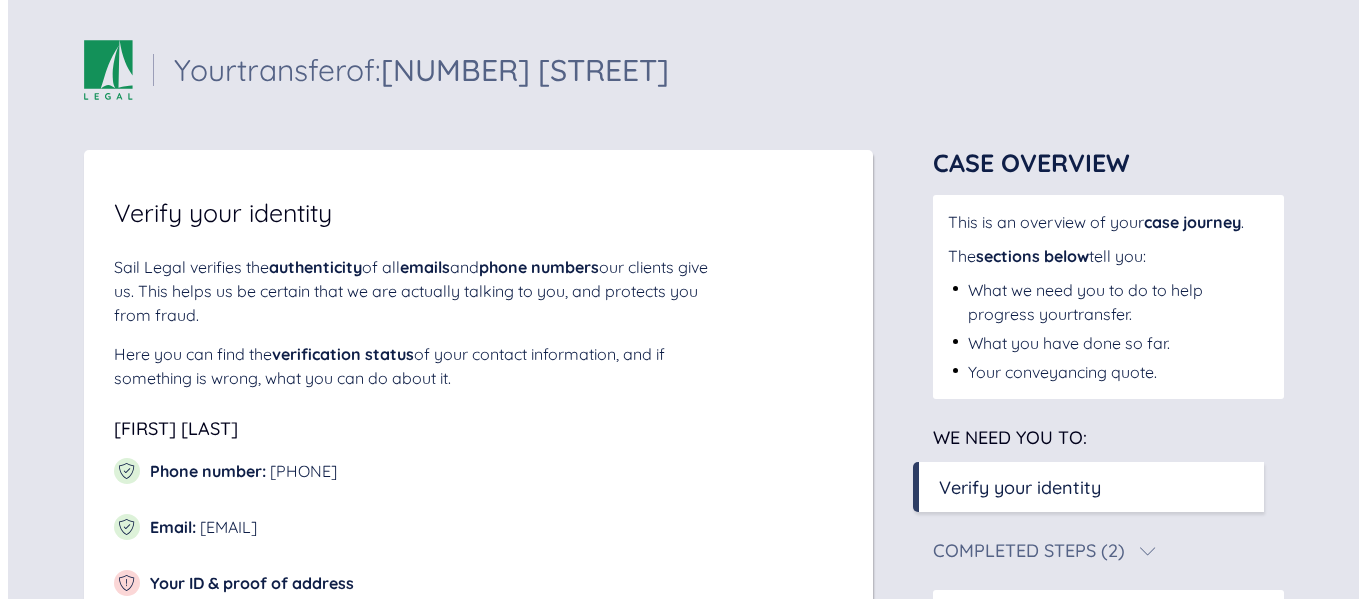 scroll, scrollTop: 395, scrollLeft: 0, axis: vertical 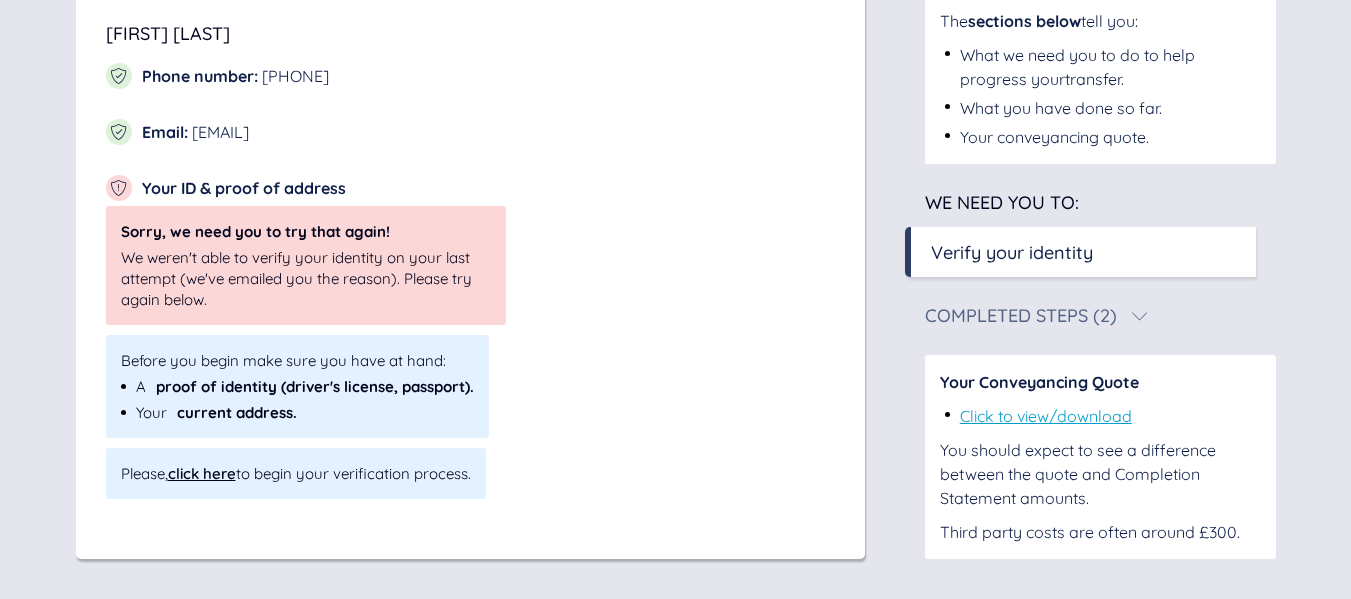 click on "click here" at bounding box center [202, 473] 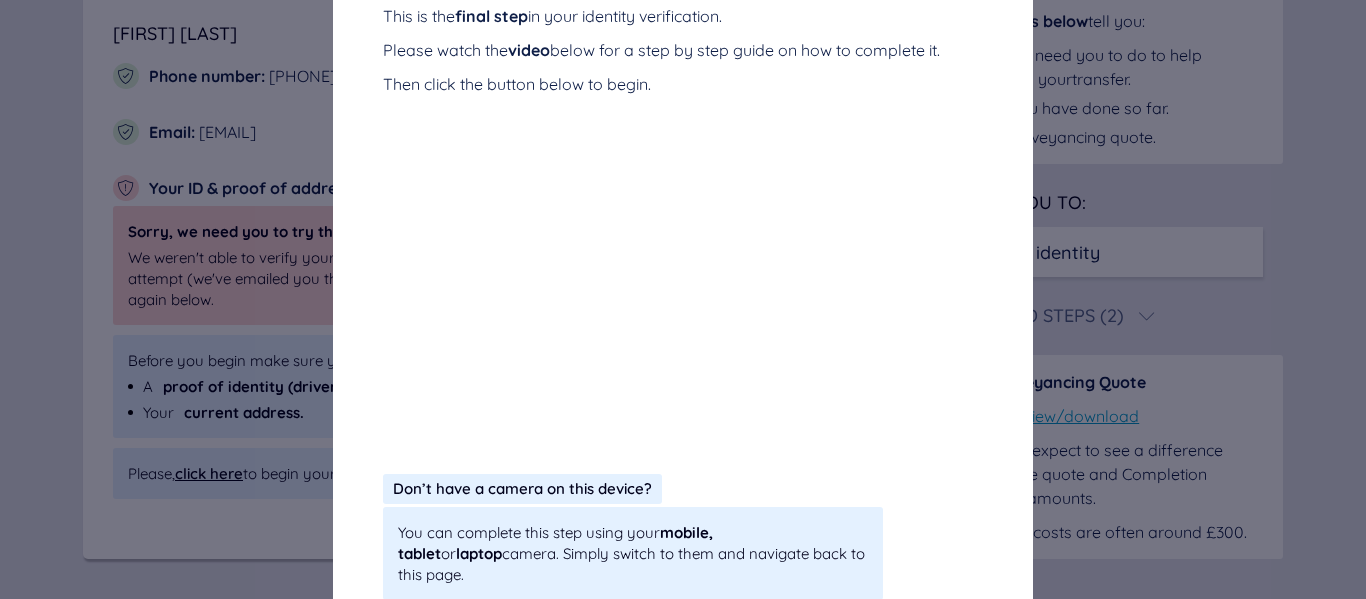 scroll, scrollTop: 527, scrollLeft: 0, axis: vertical 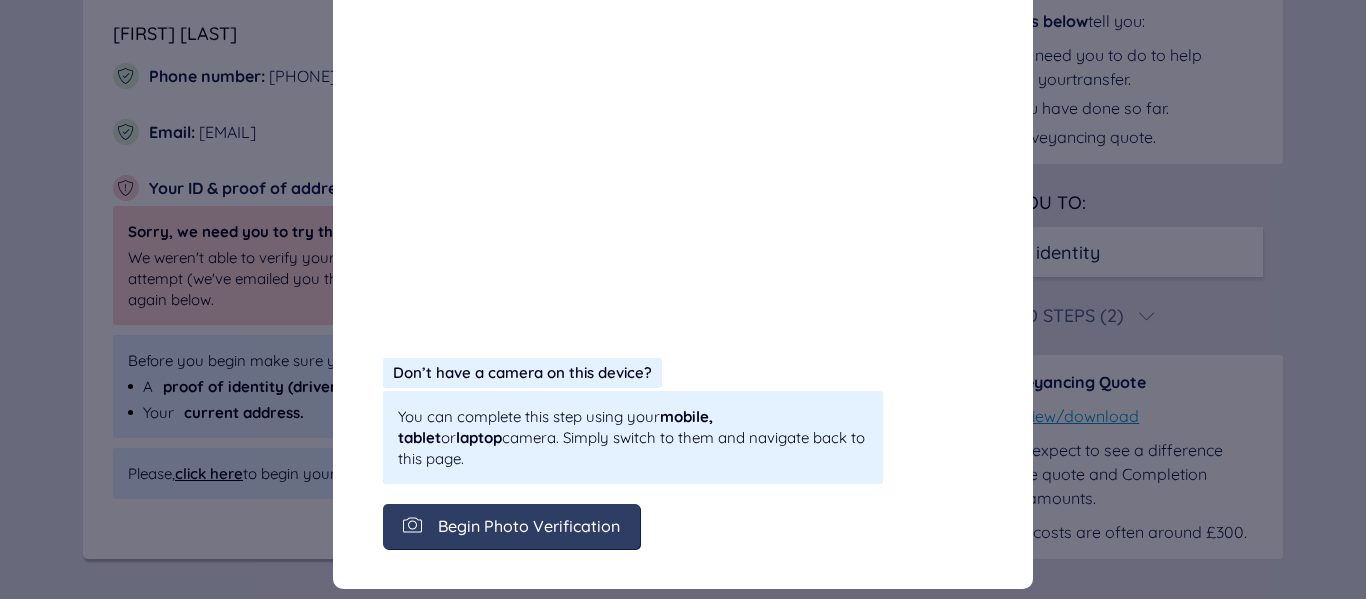 click on "Begin Photo Verification" at bounding box center [529, 526] 